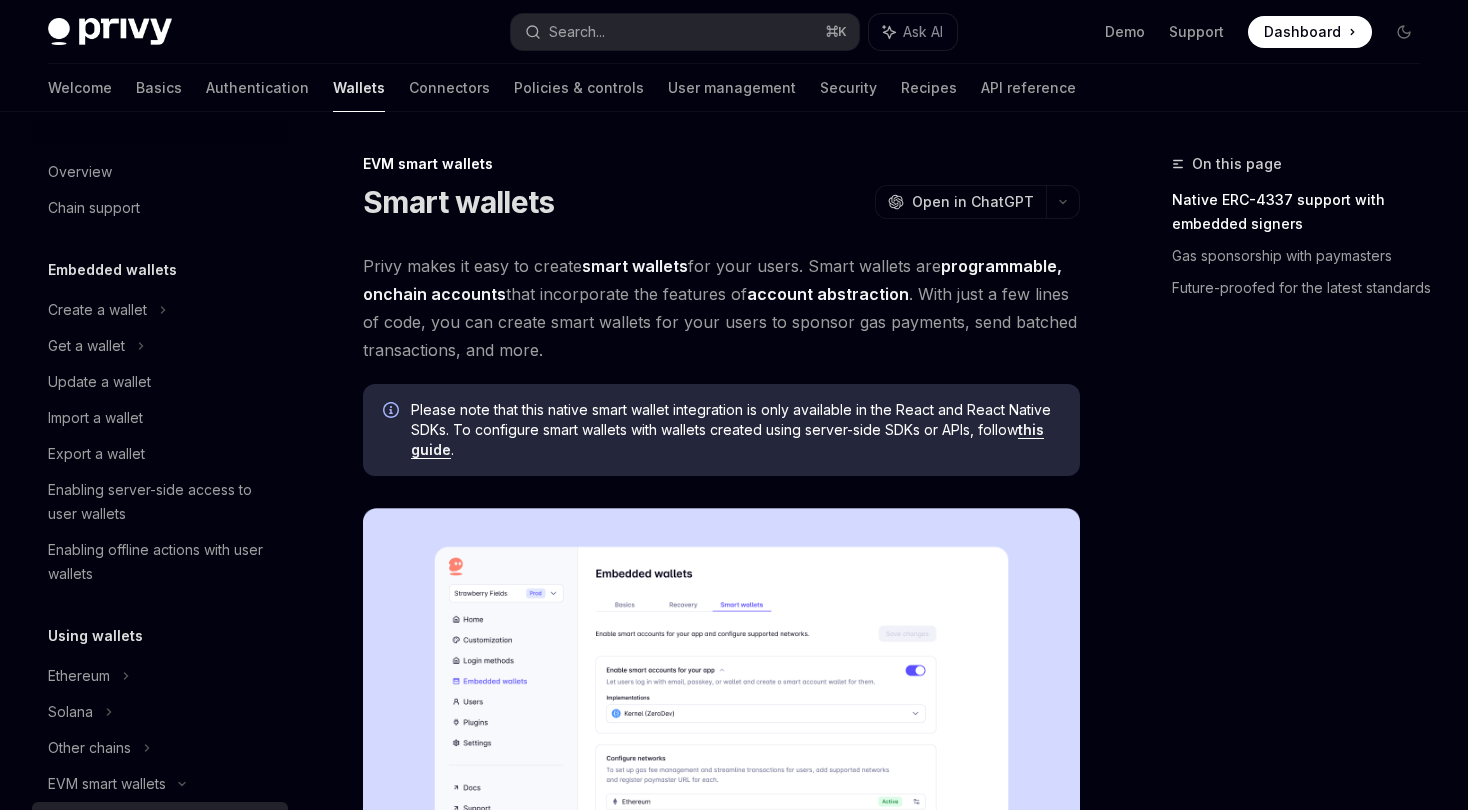 scroll, scrollTop: 0, scrollLeft: 0, axis: both 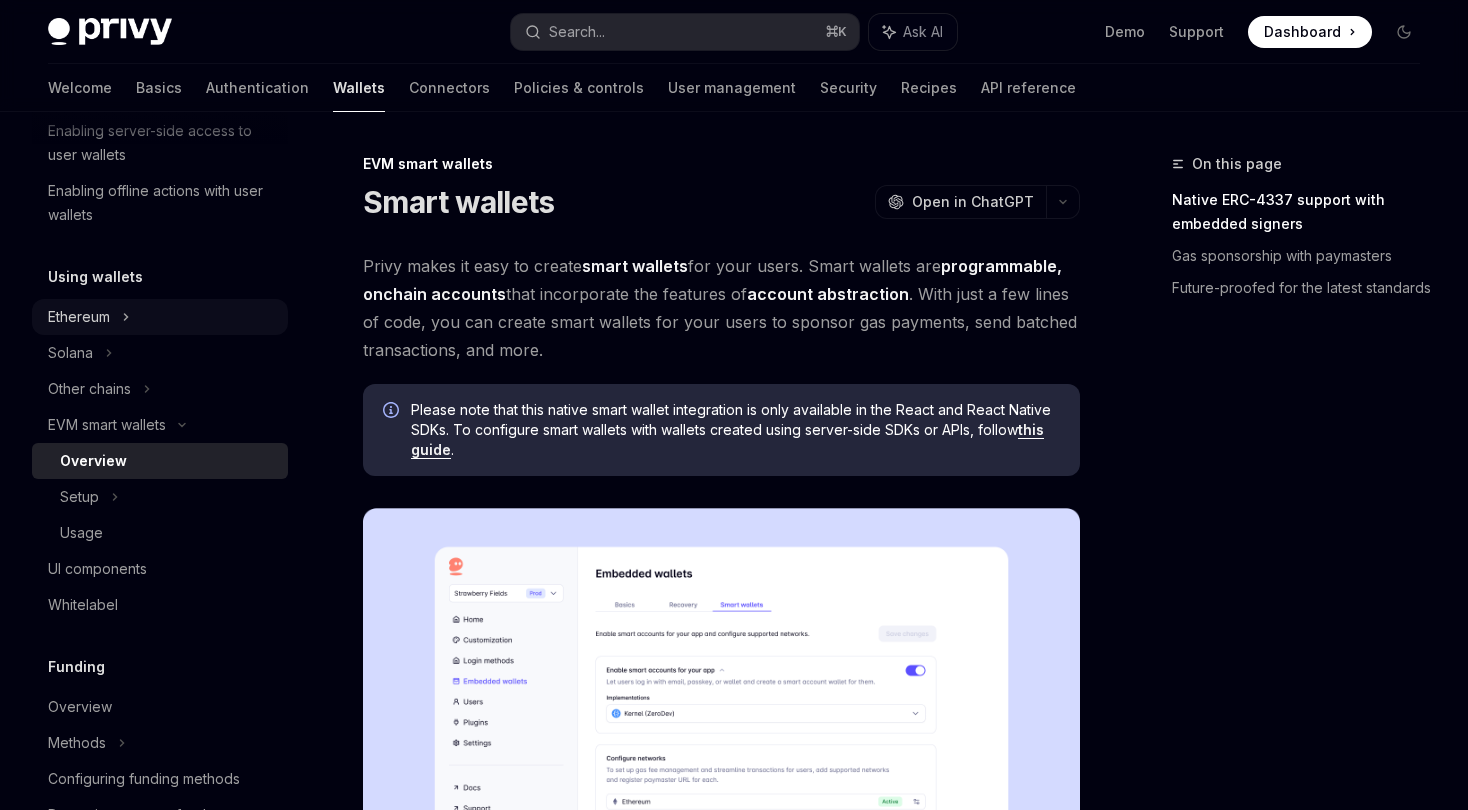 click on "Ethereum" at bounding box center [160, -49] 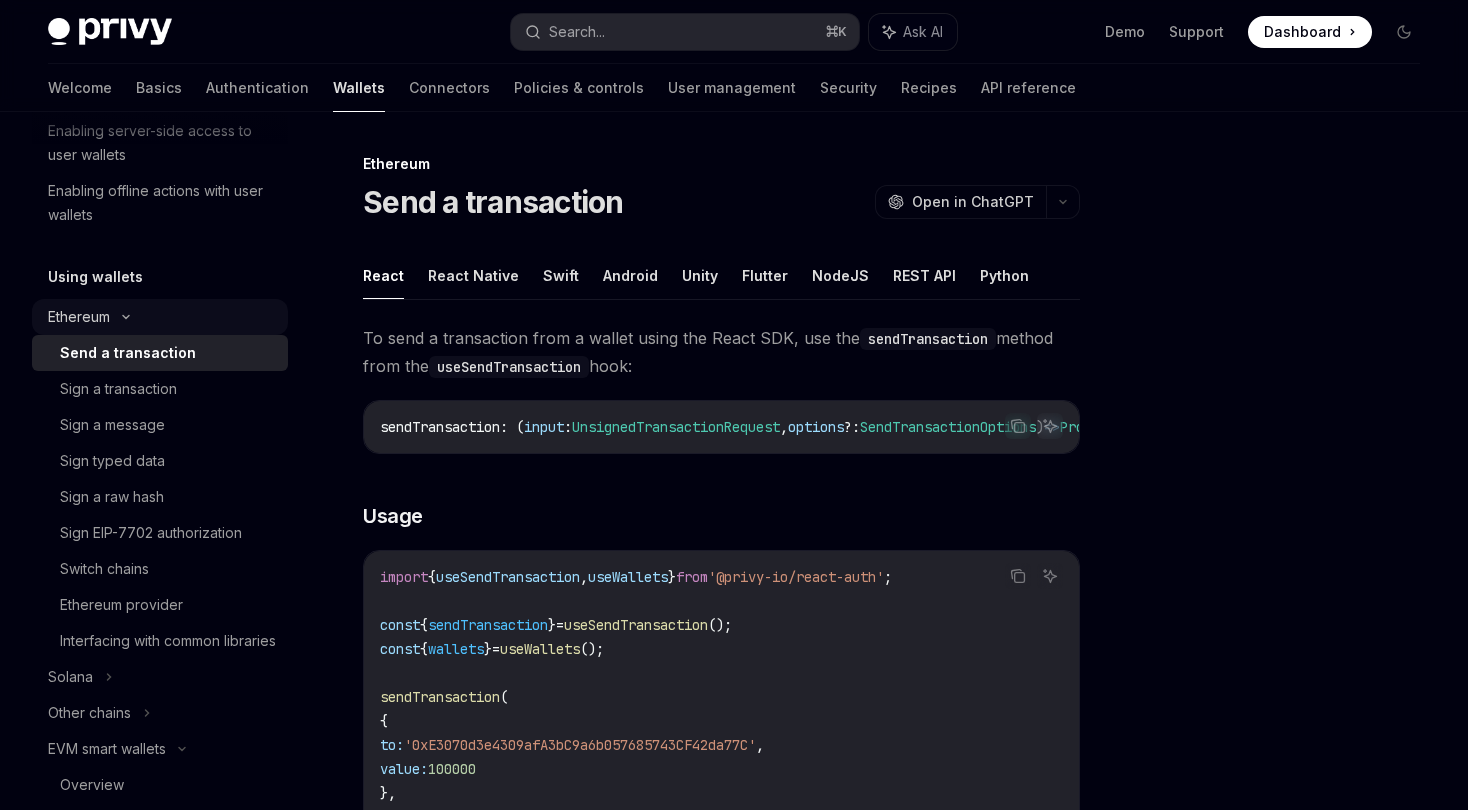 click on "Ethereum" at bounding box center (160, -49) 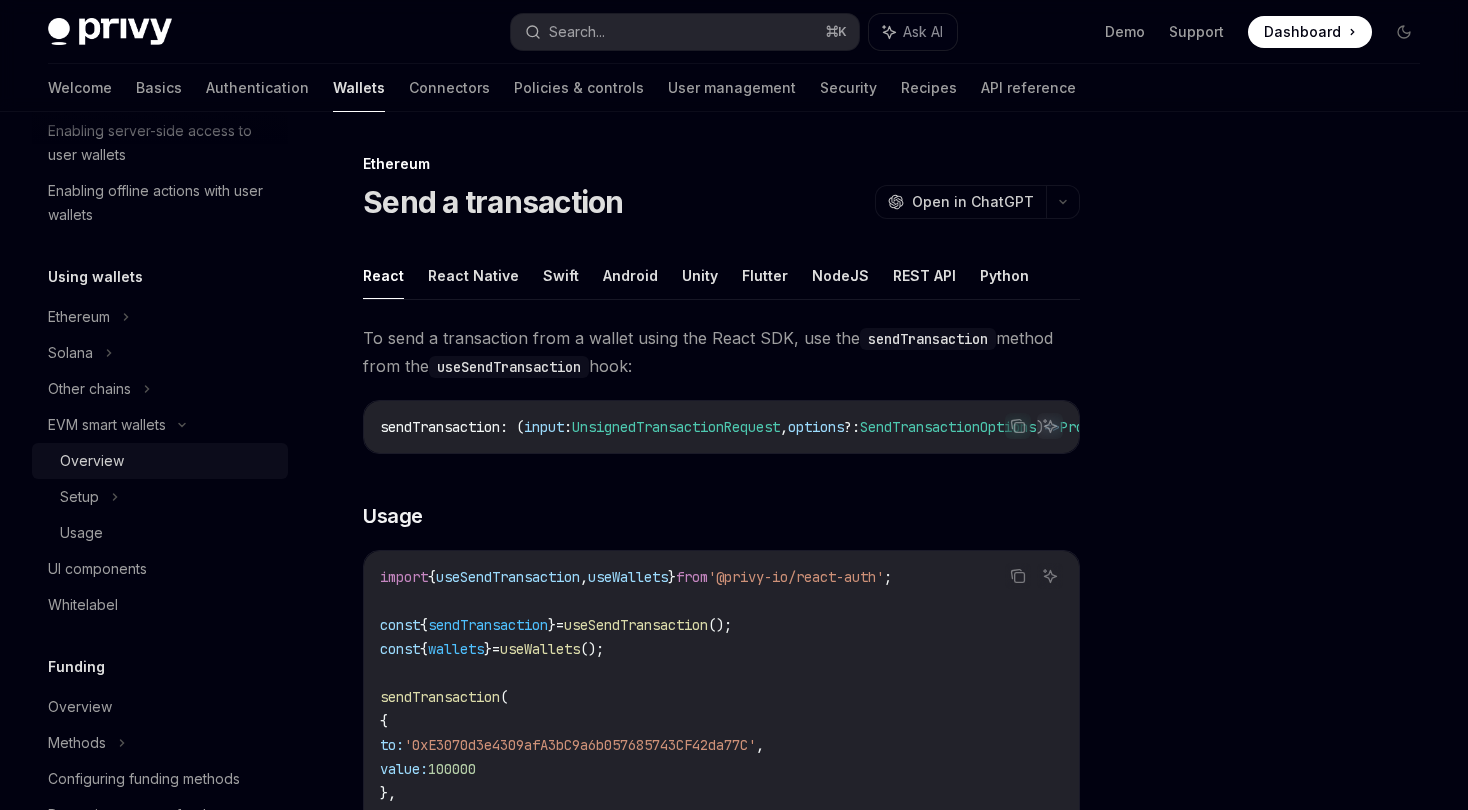 click on "Overview" at bounding box center [92, 461] 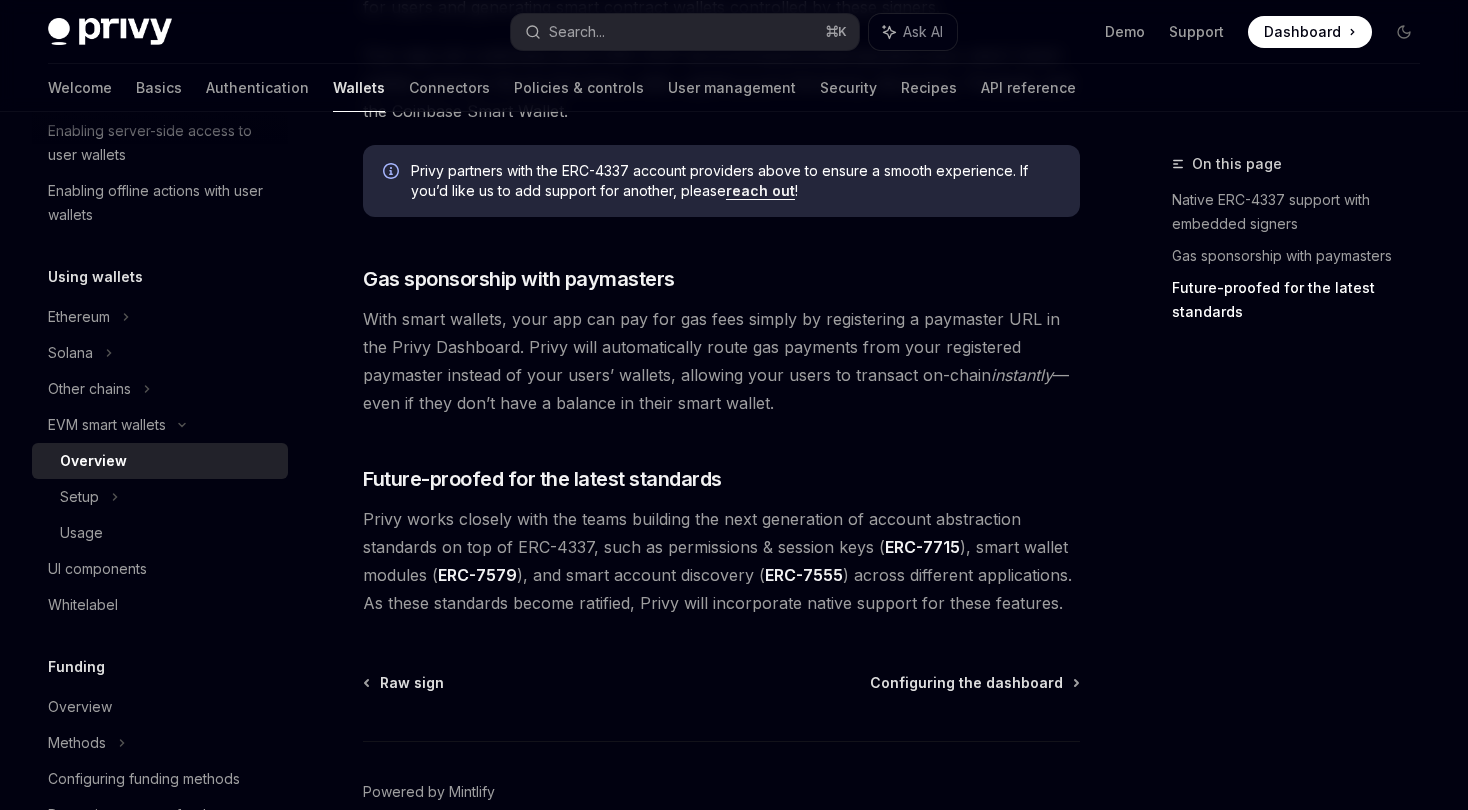 scroll, scrollTop: 1496, scrollLeft: 0, axis: vertical 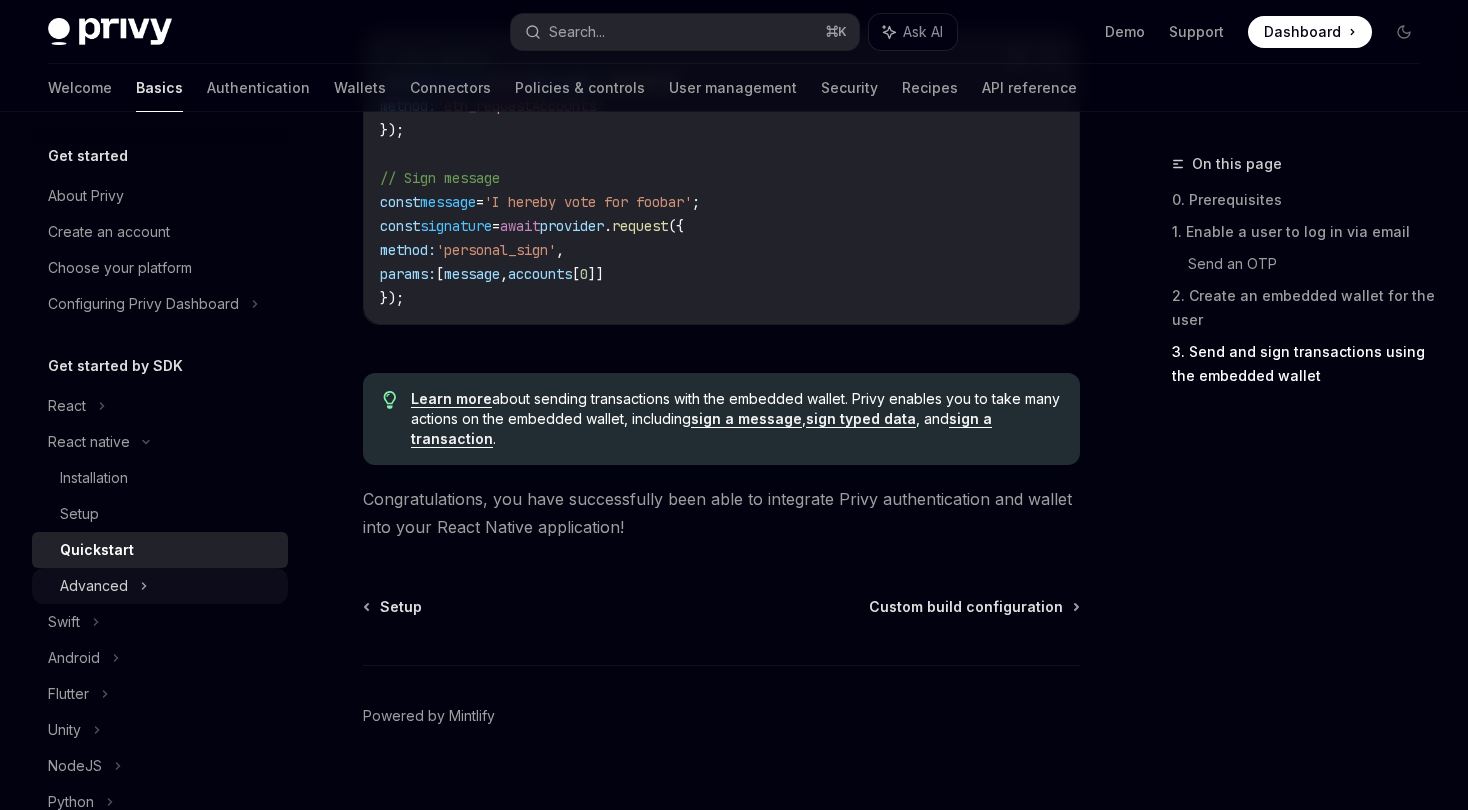 click on "Advanced" at bounding box center [94, 586] 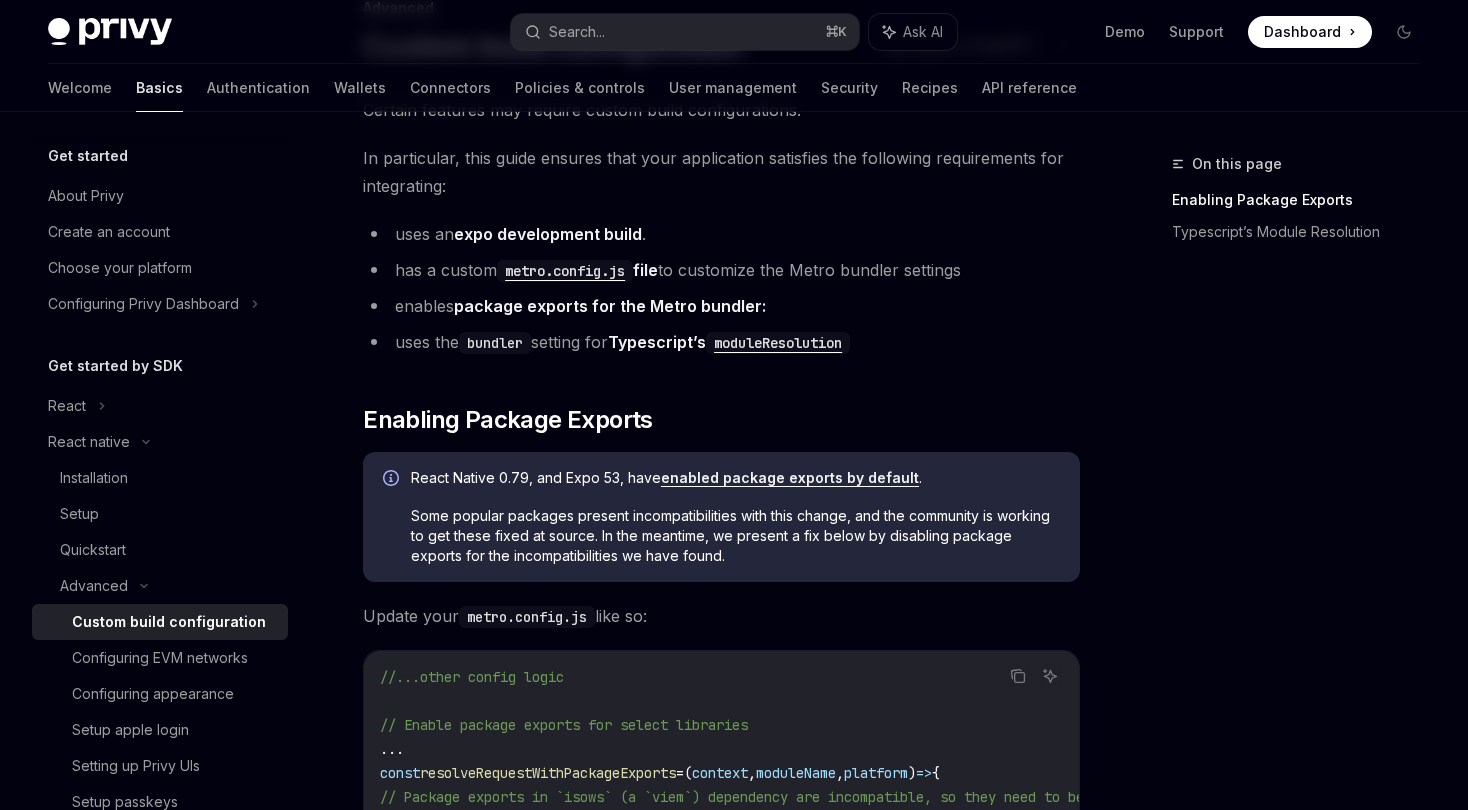 scroll, scrollTop: 170, scrollLeft: 0, axis: vertical 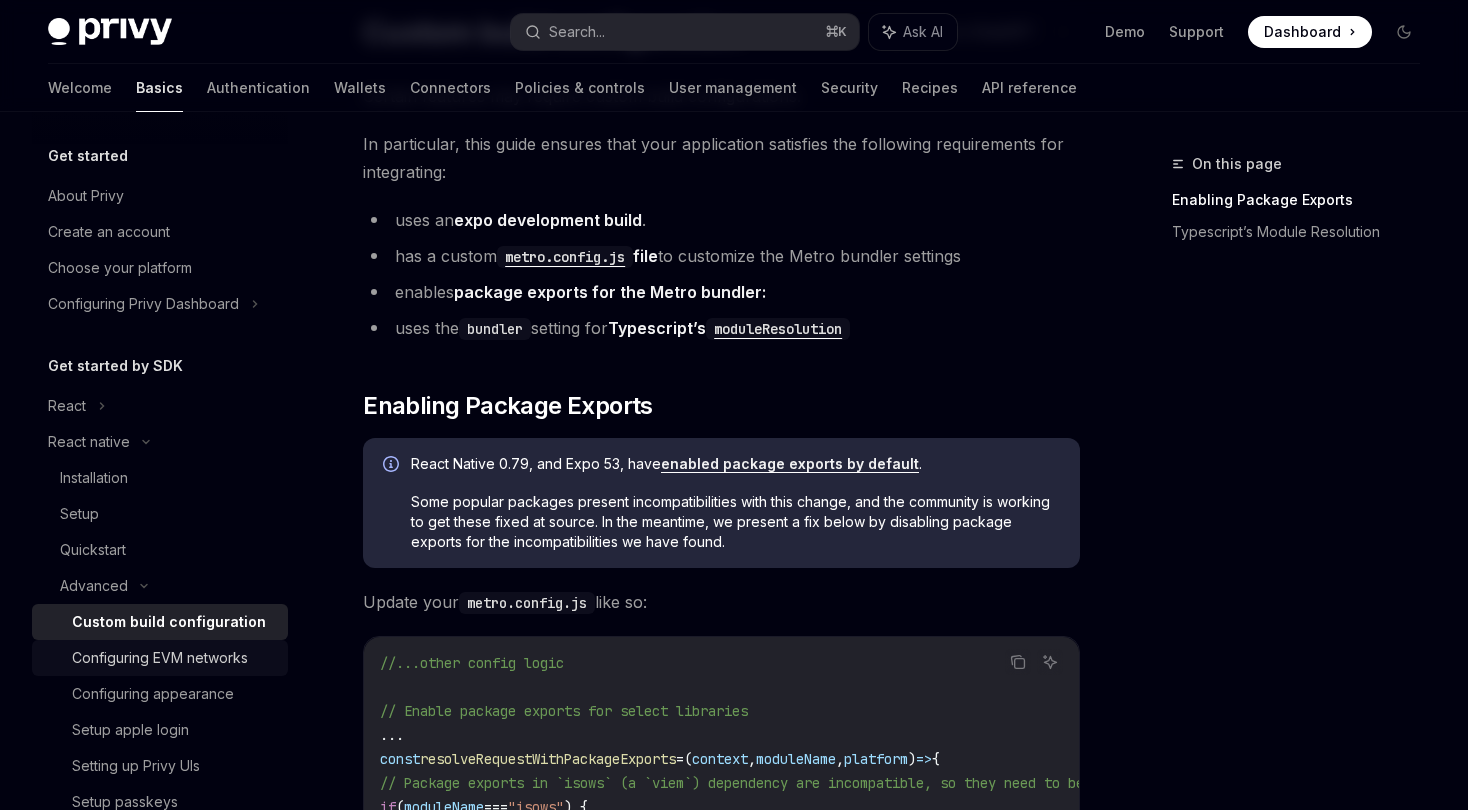 click on "Configuring EVM networks" at bounding box center (160, 658) 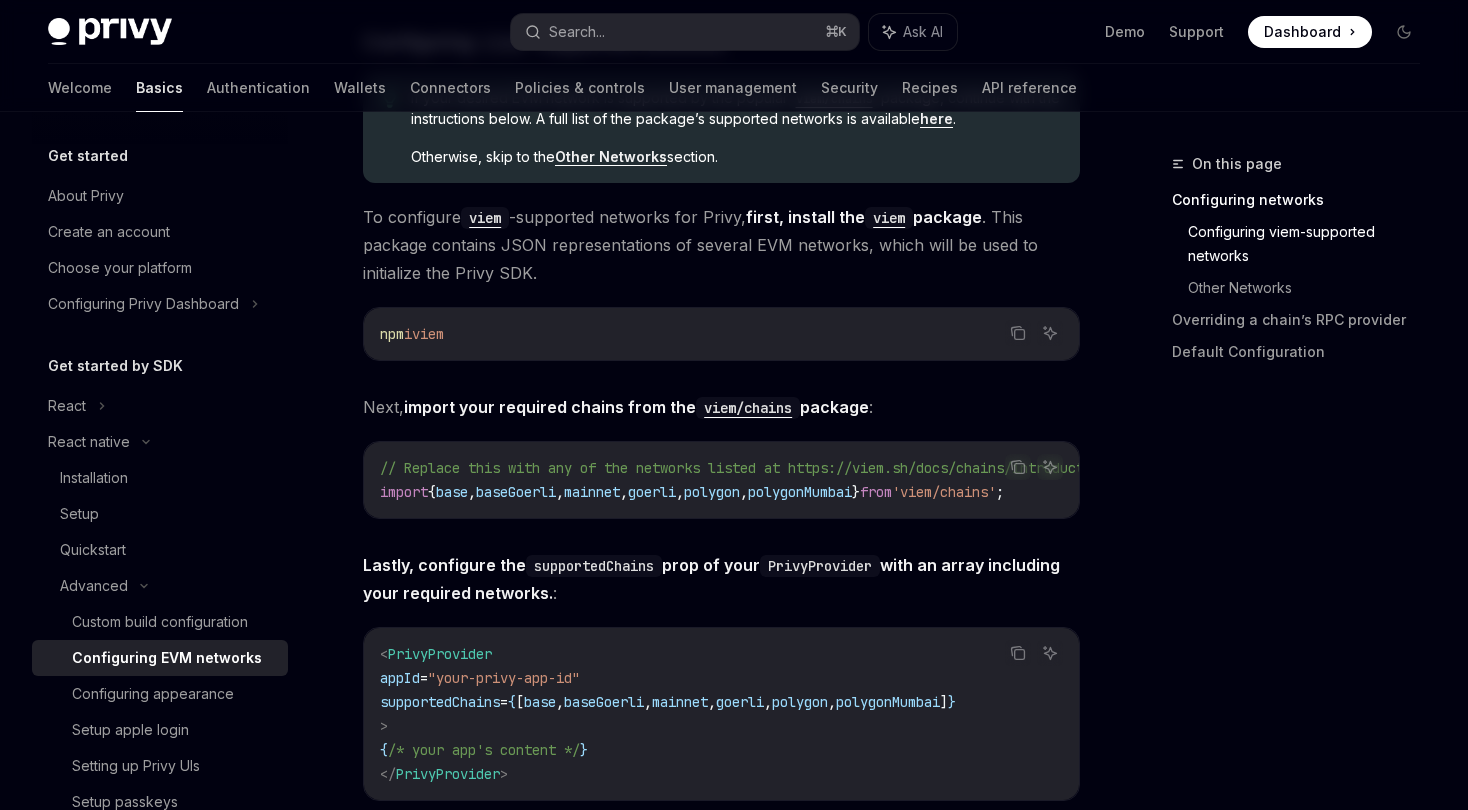 scroll, scrollTop: 510, scrollLeft: 0, axis: vertical 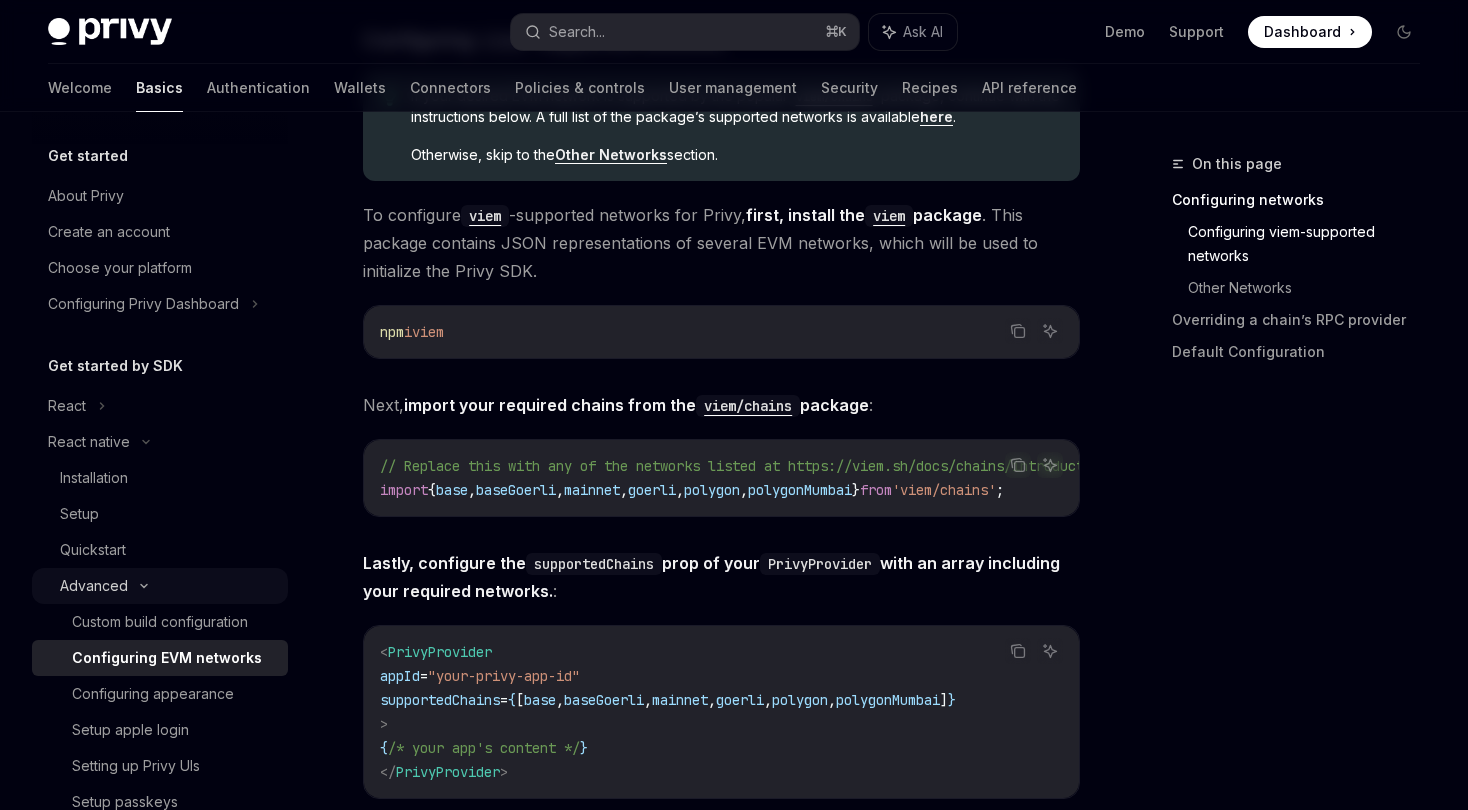 click on "Advanced" at bounding box center (94, 586) 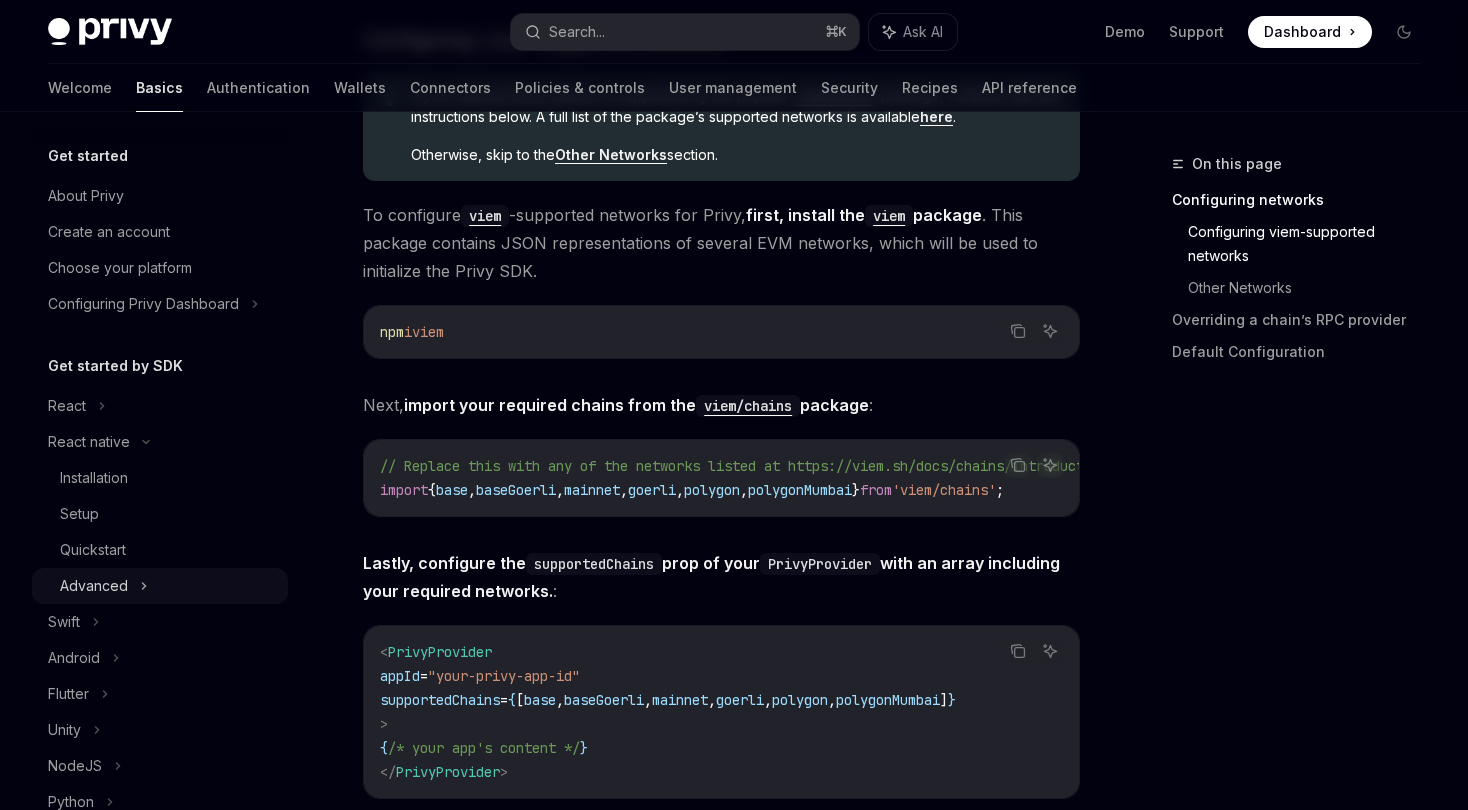 click on "Advanced" at bounding box center (94, 586) 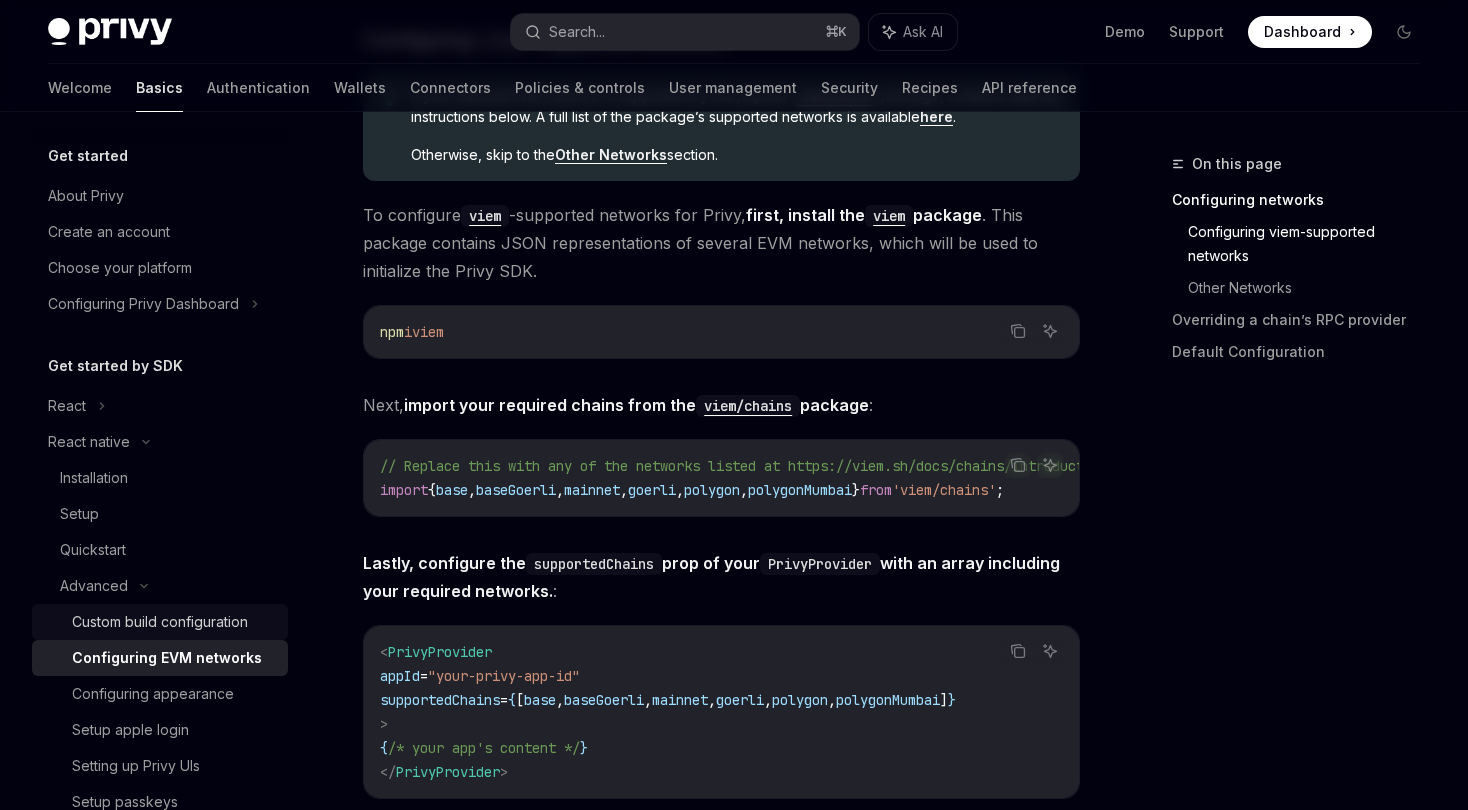 click on "Custom build configuration" at bounding box center (160, 622) 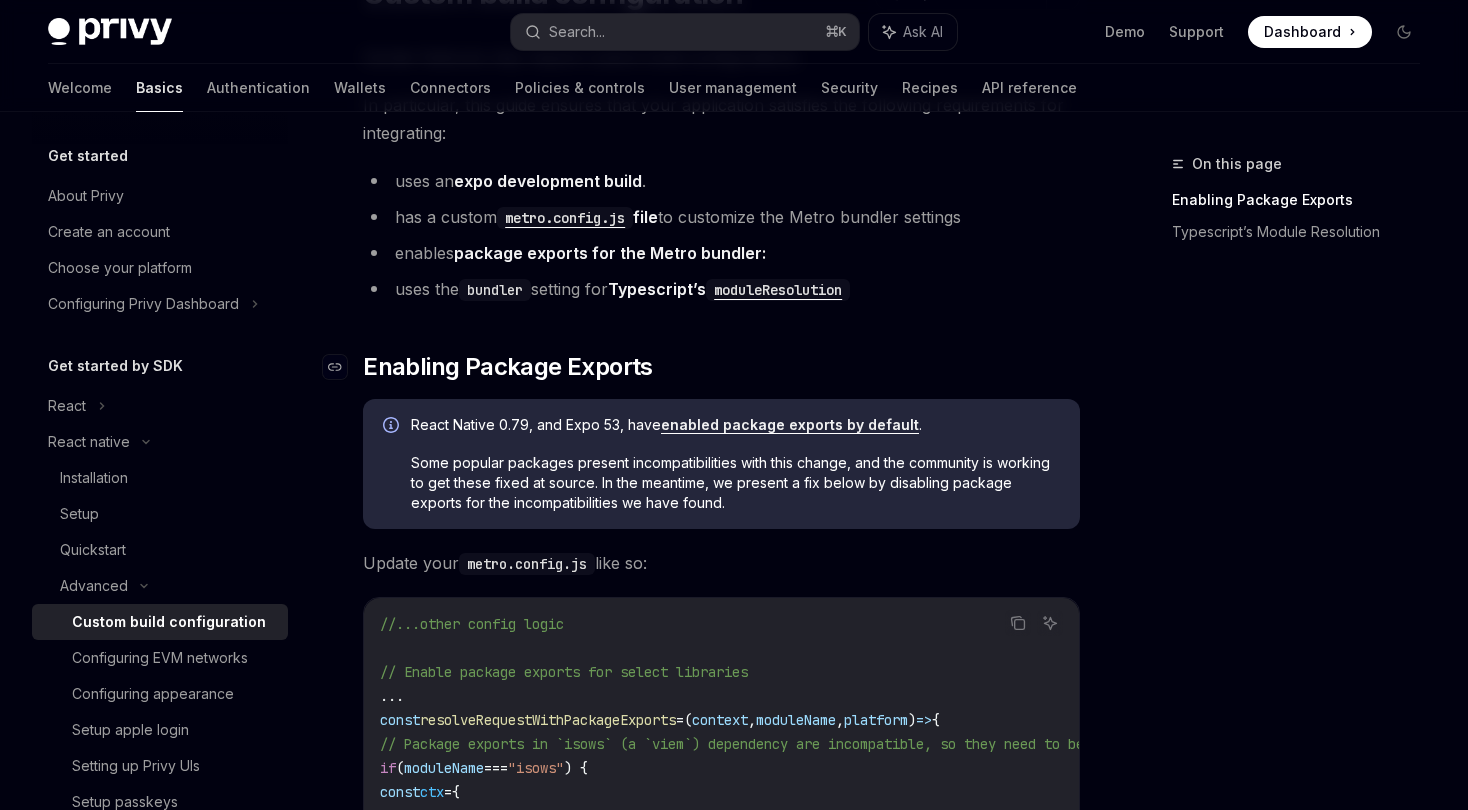 scroll, scrollTop: 210, scrollLeft: 0, axis: vertical 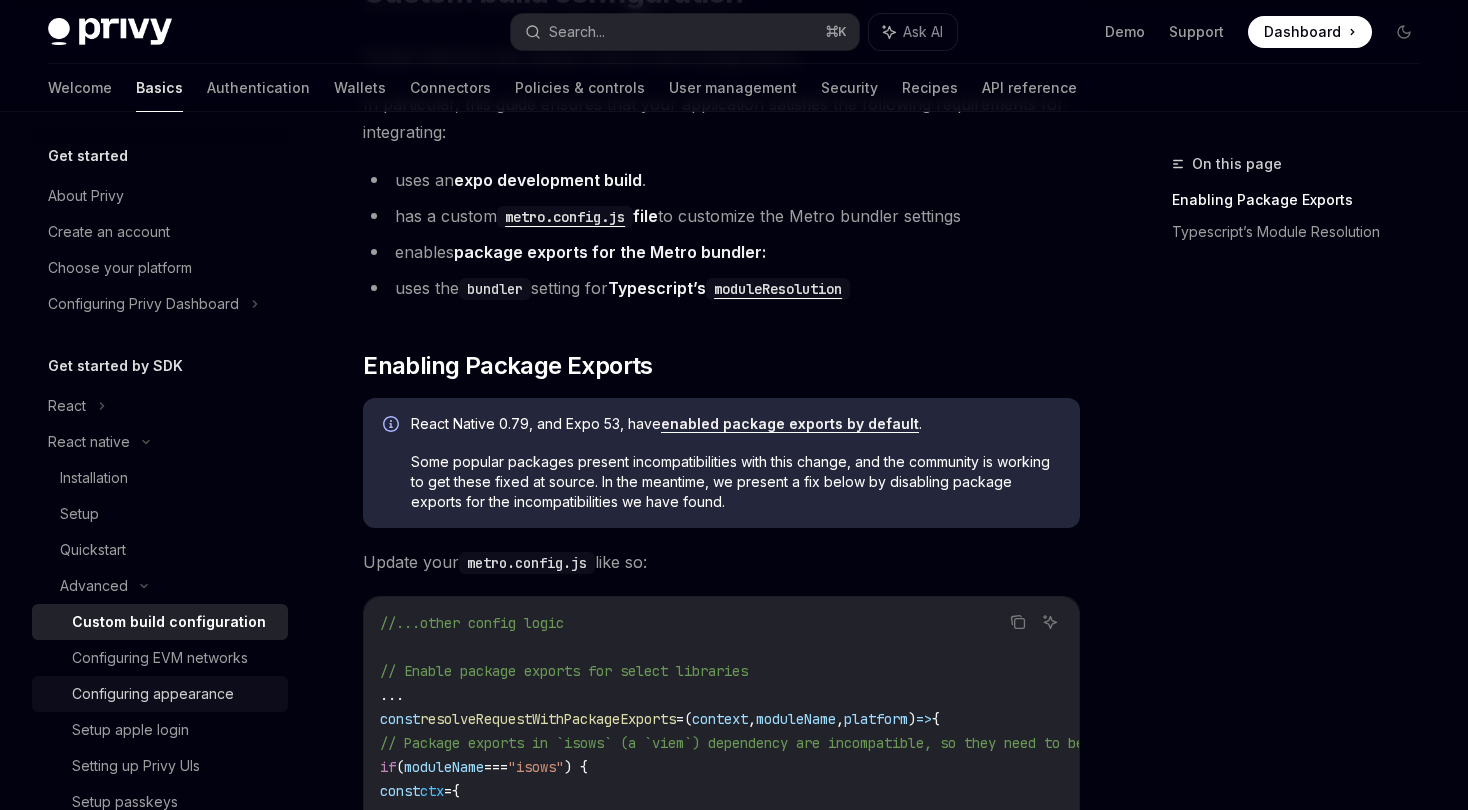 click on "Configuring appearance" at bounding box center [153, 694] 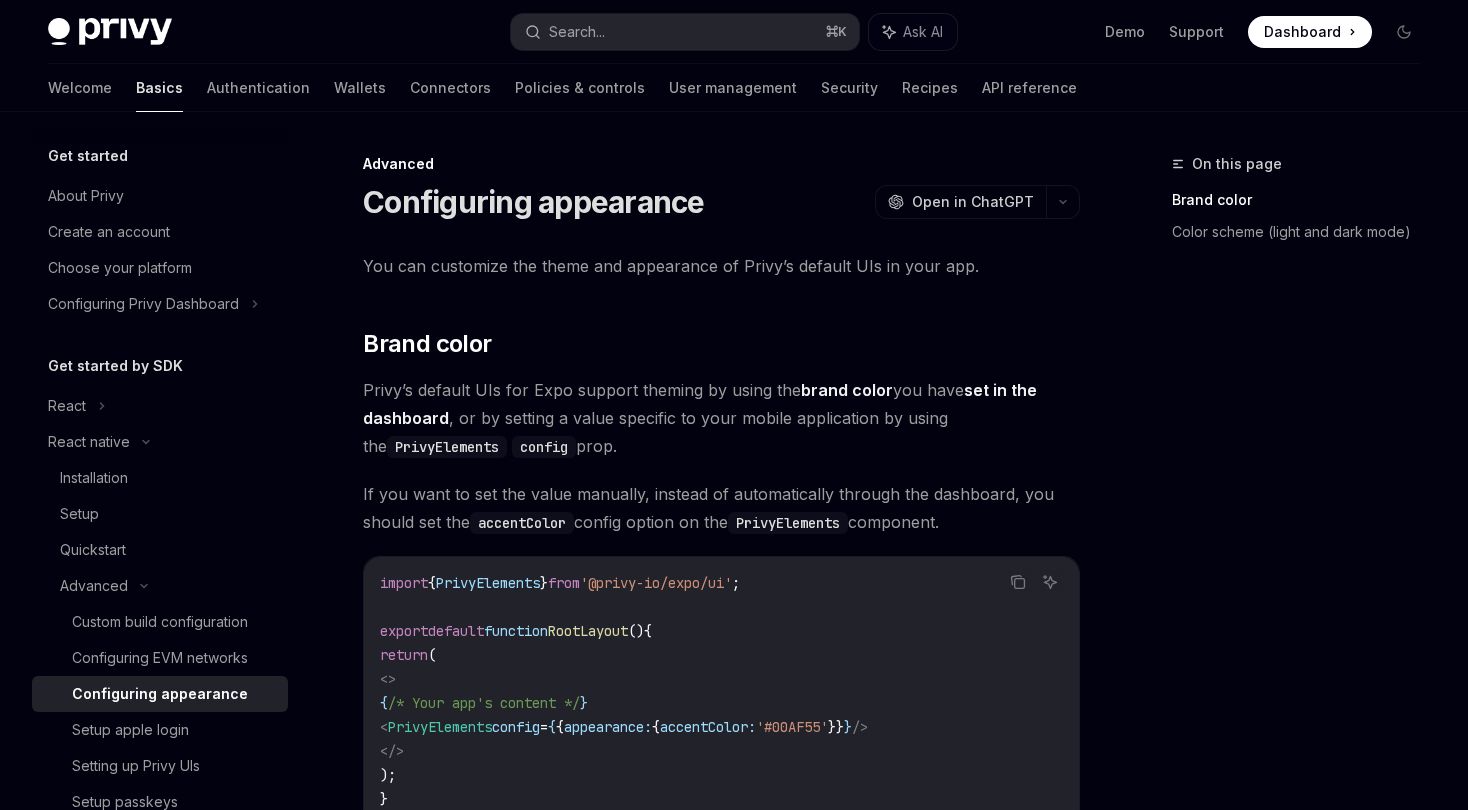 click on "Privy’s default UIs for Expo support theming by using the  brand color  you have  set in the dashboard , or by setting a value specific to your mobile application by using the  PrivyElements   config  prop." at bounding box center [721, 418] 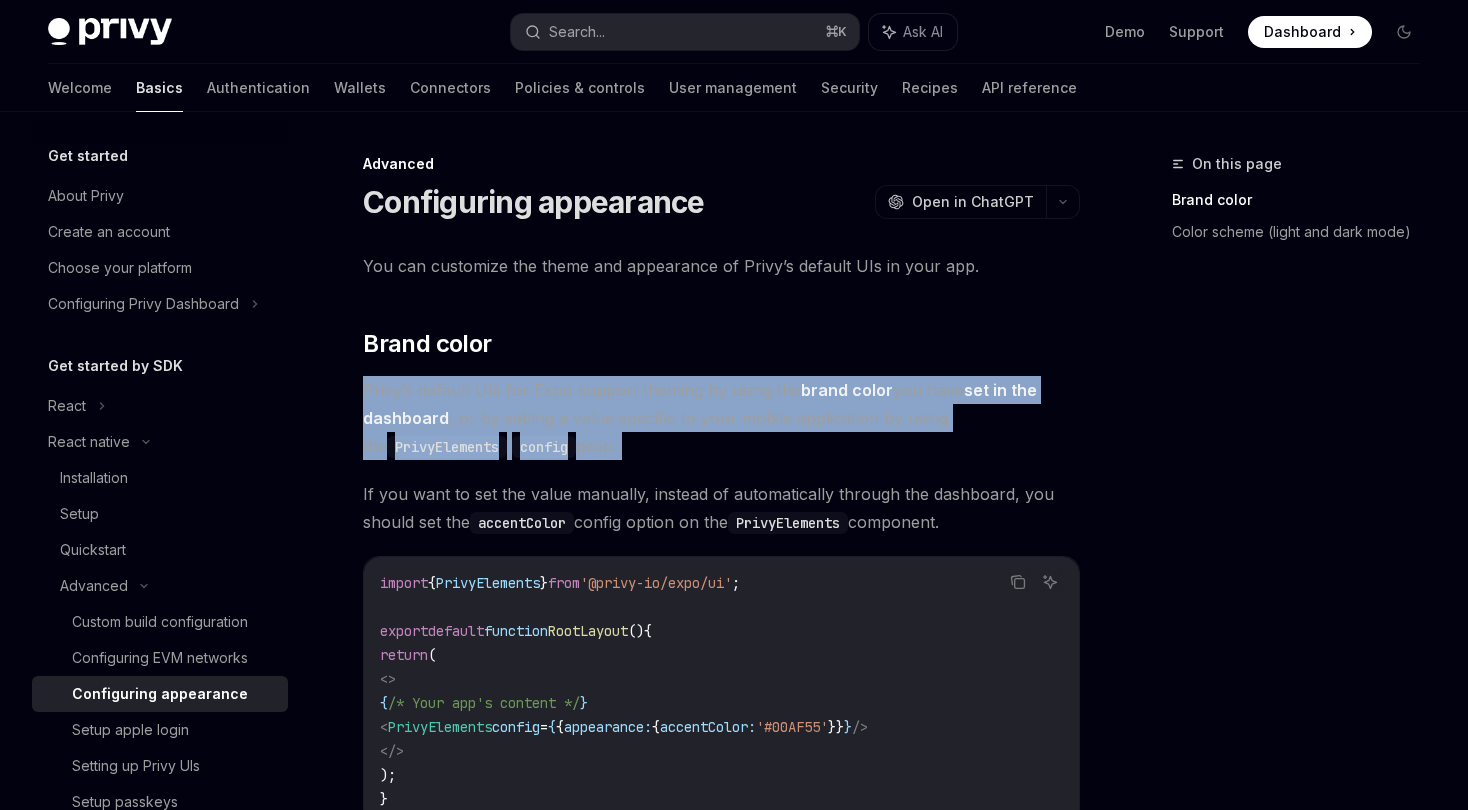 click on "Privy’s default UIs for Expo support theming by using the  brand color  you have  set in the dashboard , or by setting a value specific to your mobile application by using the  PrivyElements   config  prop." at bounding box center [721, 418] 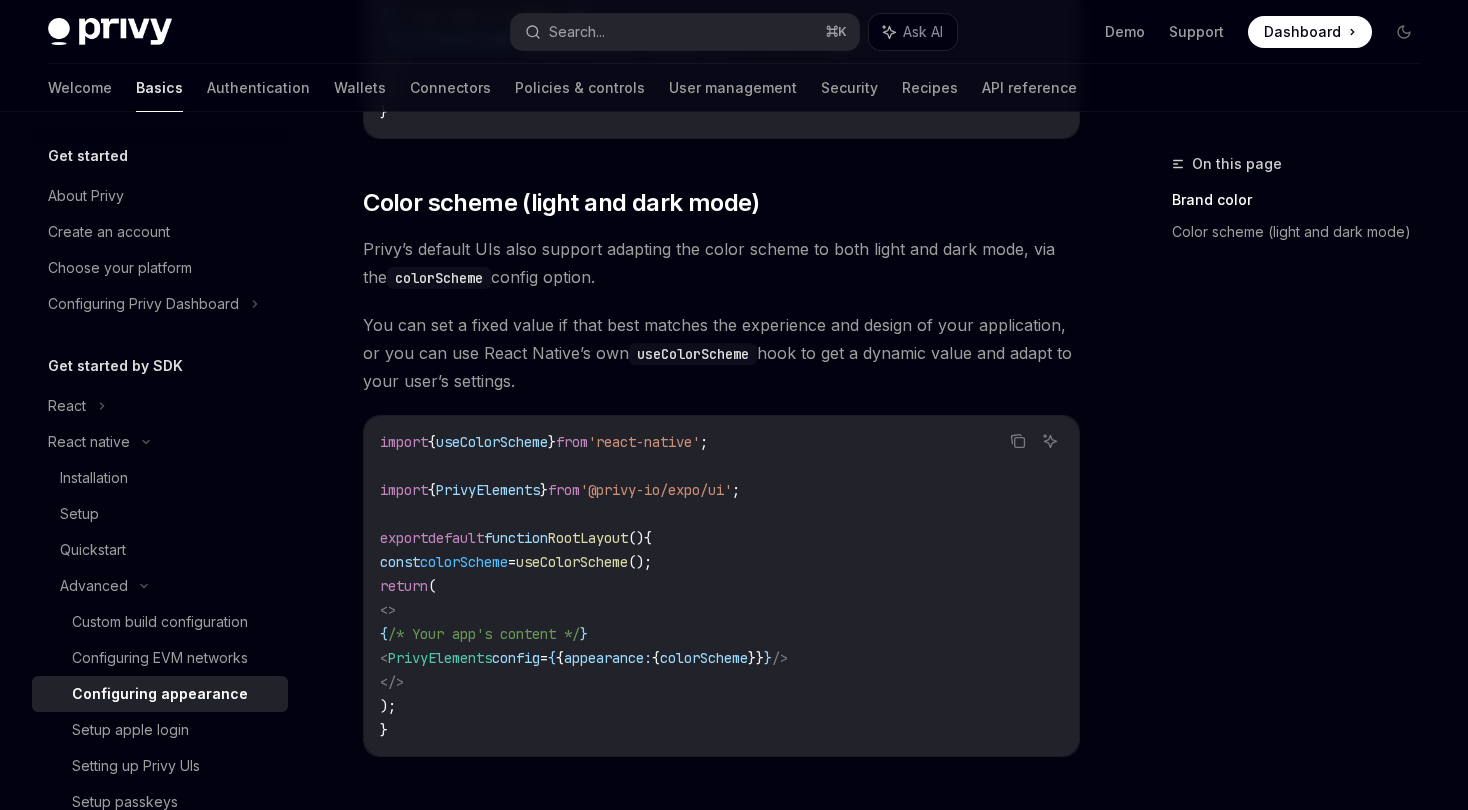 scroll, scrollTop: 853, scrollLeft: 0, axis: vertical 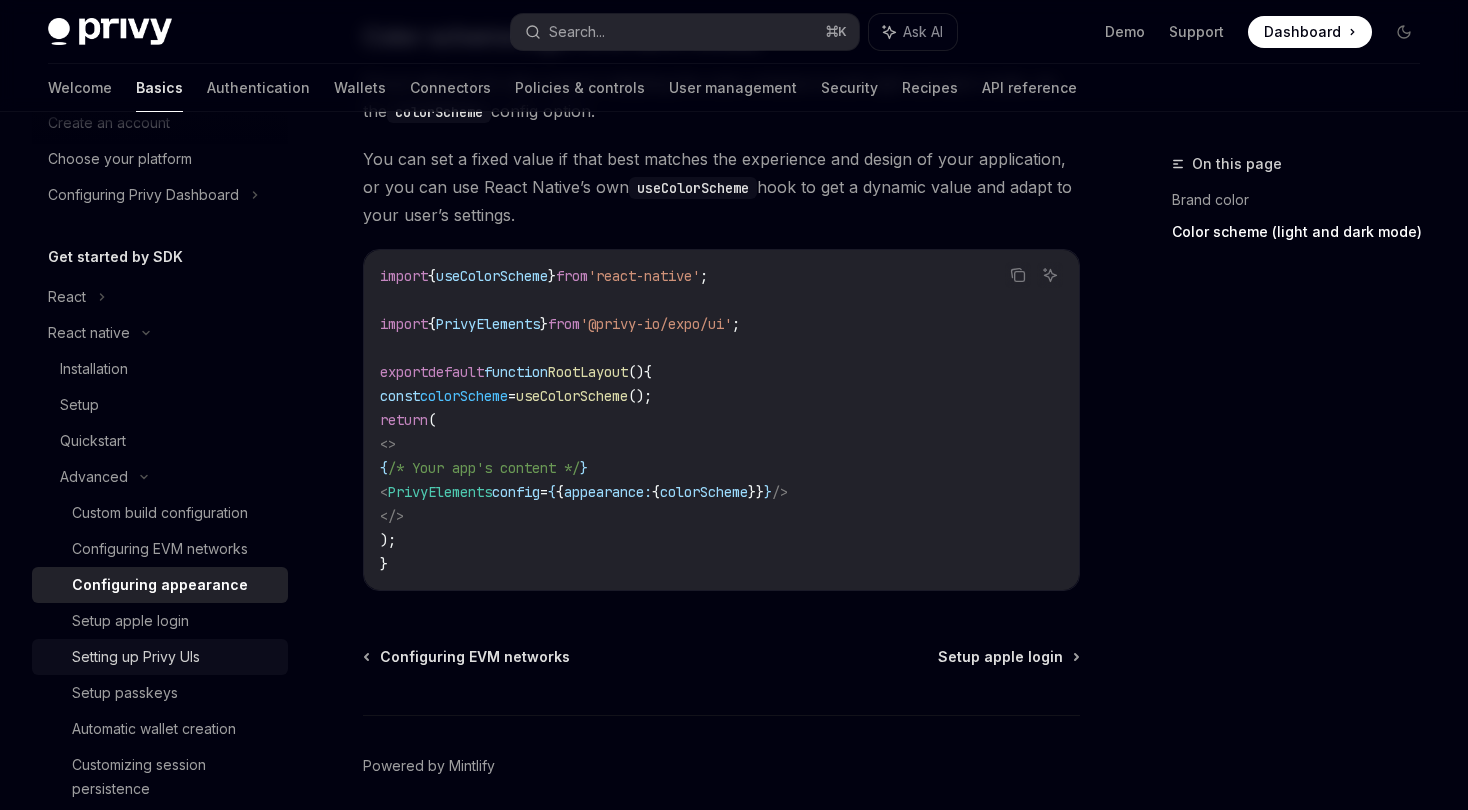 click on "Setting up Privy UIs" at bounding box center [174, 657] 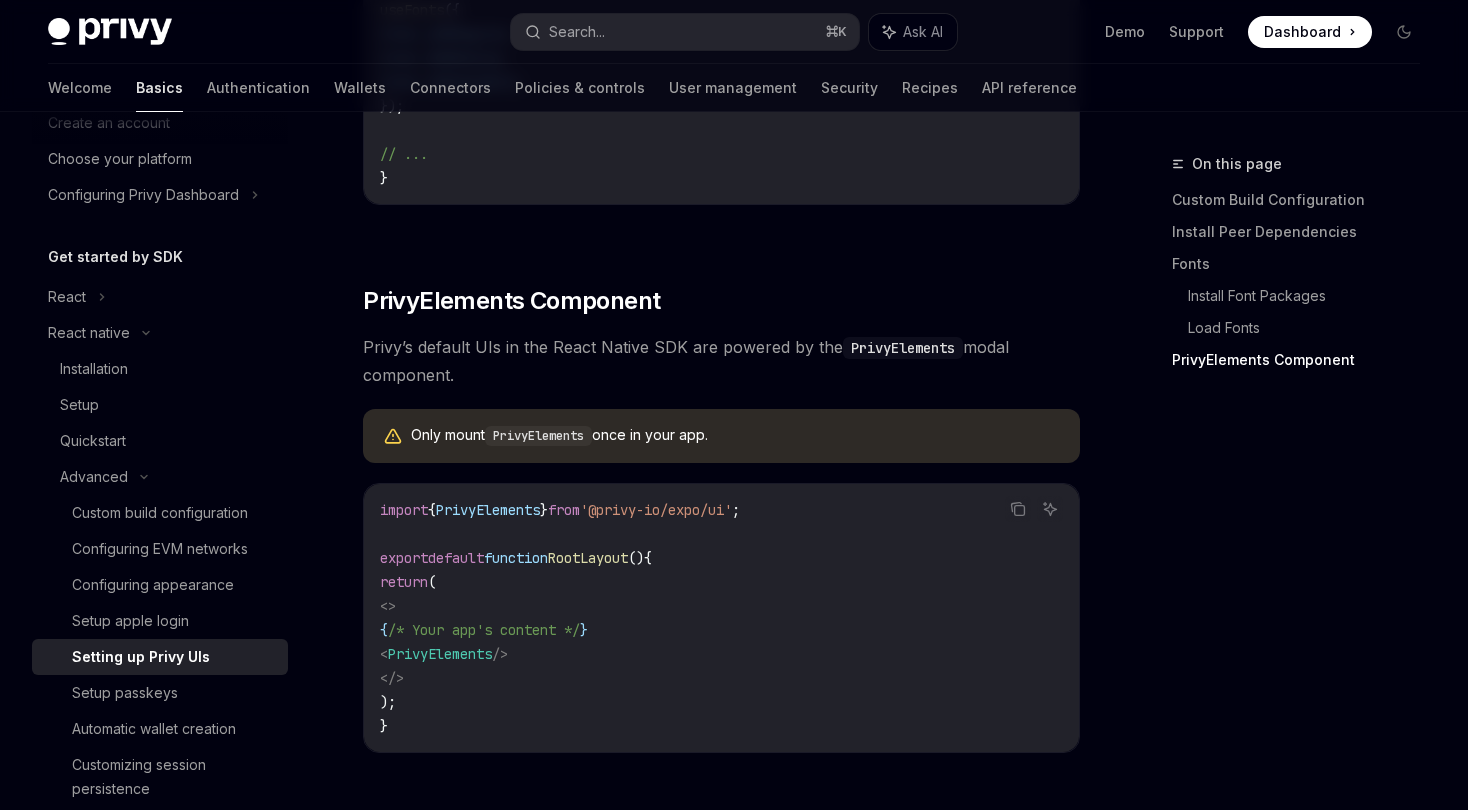 scroll, scrollTop: 1549, scrollLeft: 0, axis: vertical 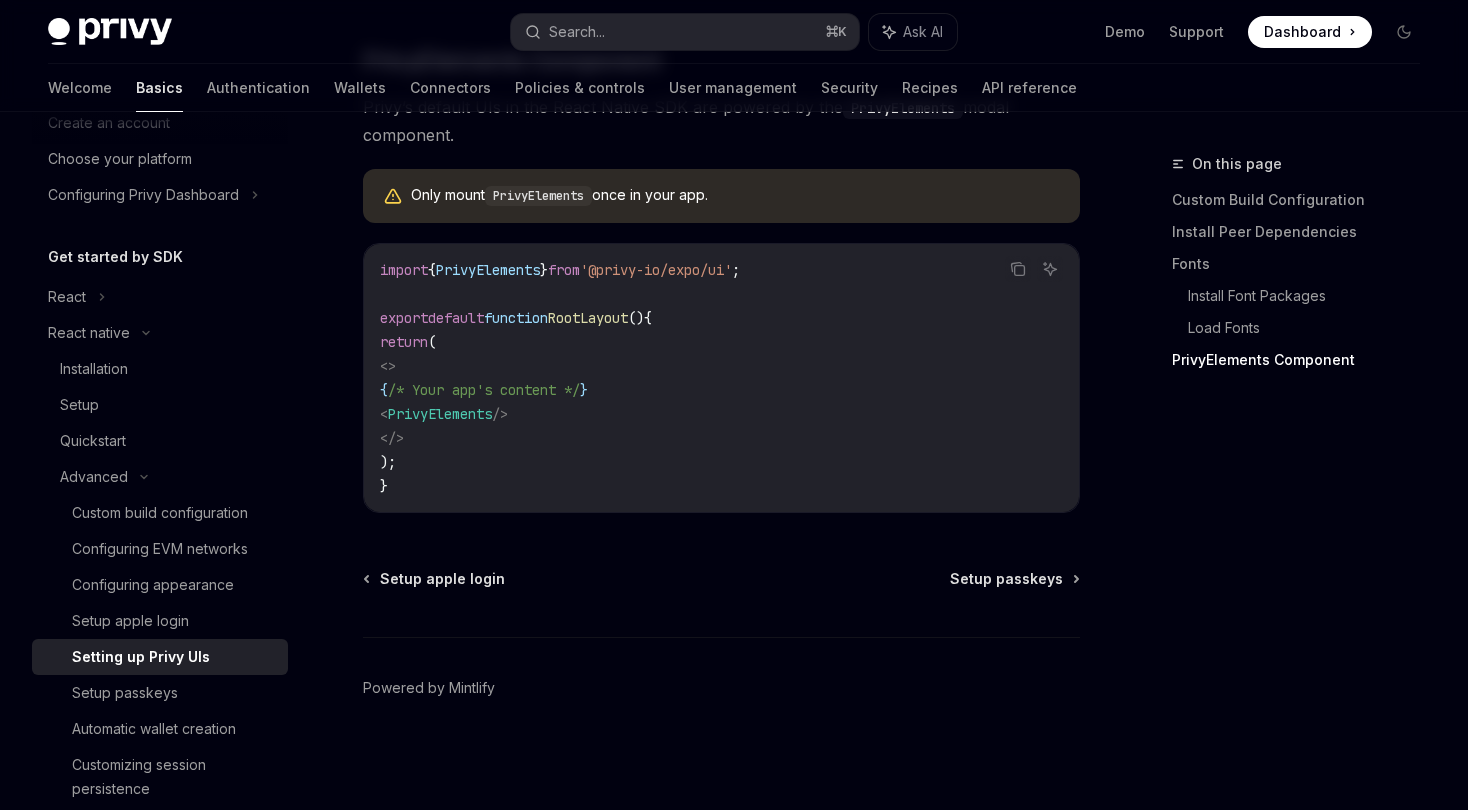 click on "import  { PrivyElements }  from  '@privy-io/expo/ui' ;
export  default  function  RootLayout ()  {
return  (
<>
{ /* Your app's content */ }
< PrivyElements  />
</>
);
}" at bounding box center (721, 378) 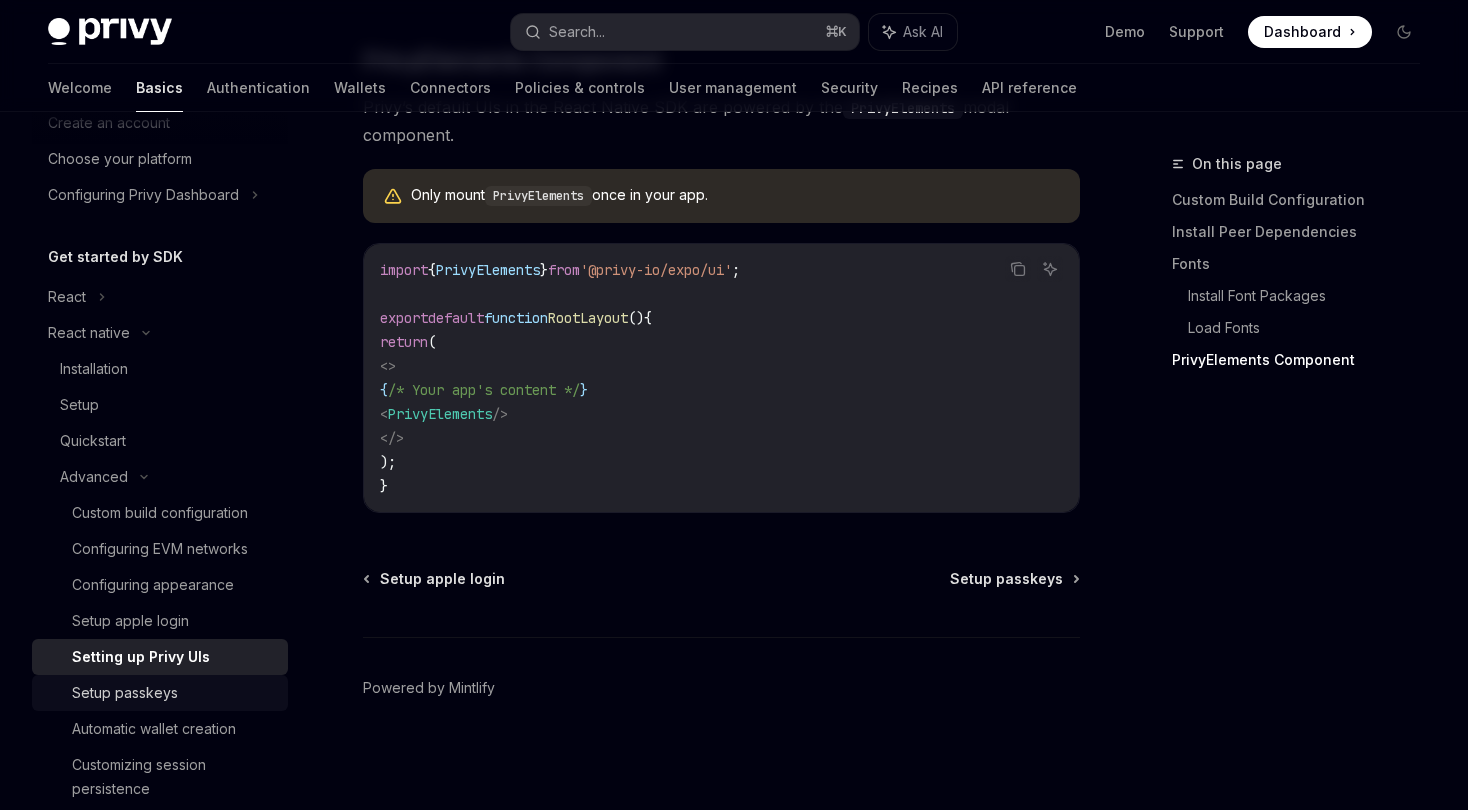 click on "Setup passkeys" at bounding box center (174, 693) 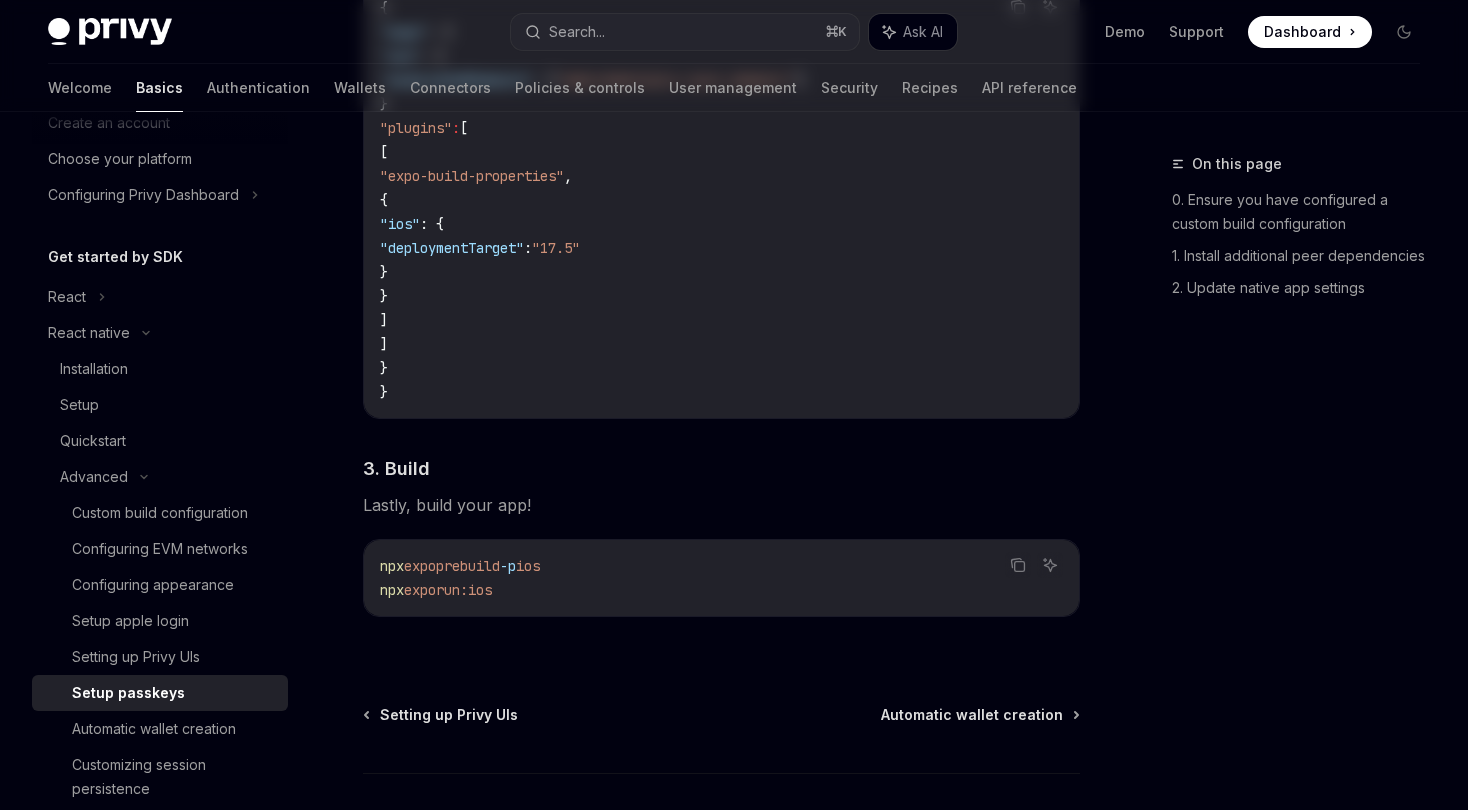 scroll, scrollTop: 0, scrollLeft: 0, axis: both 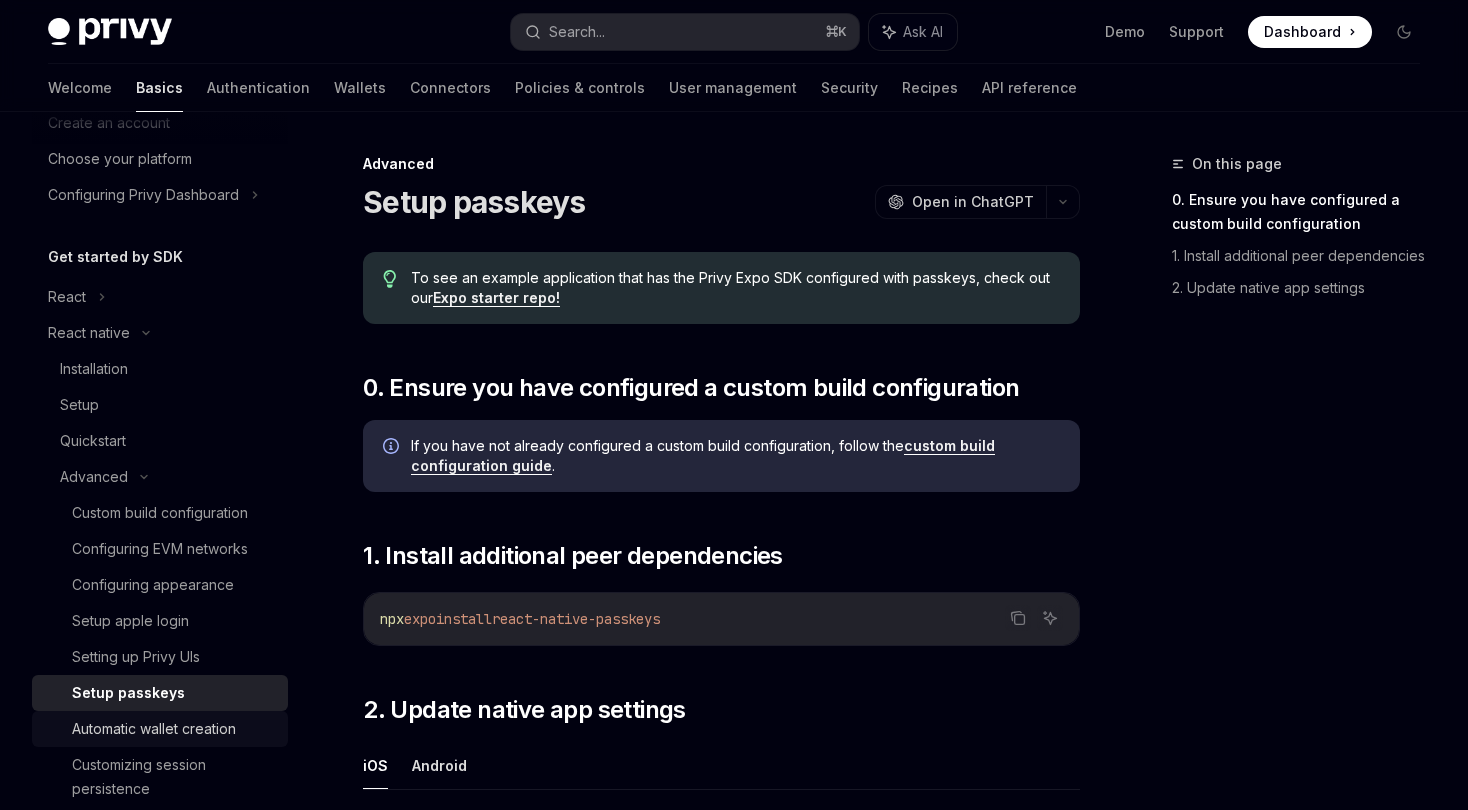 click on "Automatic wallet creation" at bounding box center (160, 729) 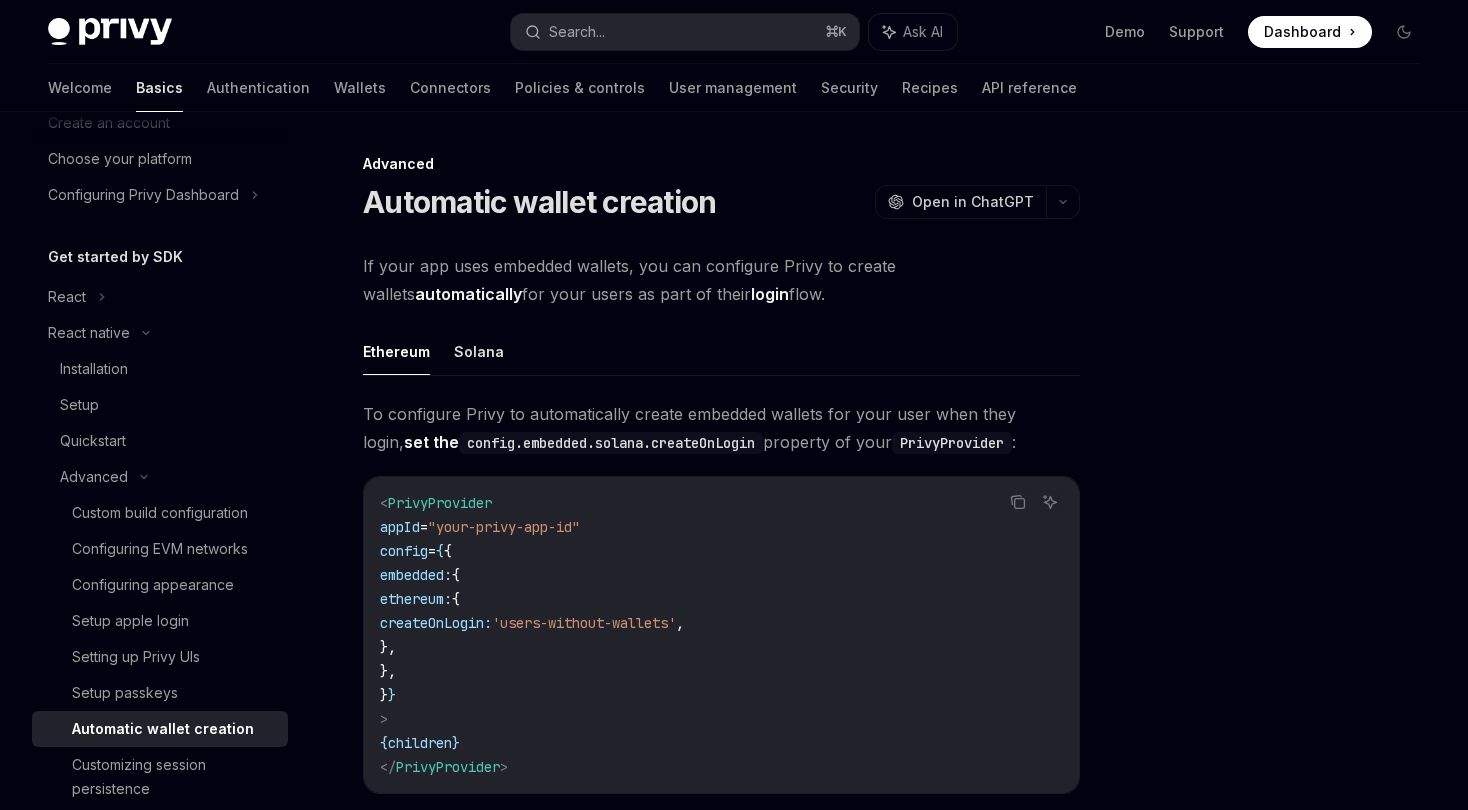 click on "If your app uses embedded wallets, you can configure Privy to create wallets  automatically  for your users as part of their  login  flow." at bounding box center (721, 280) 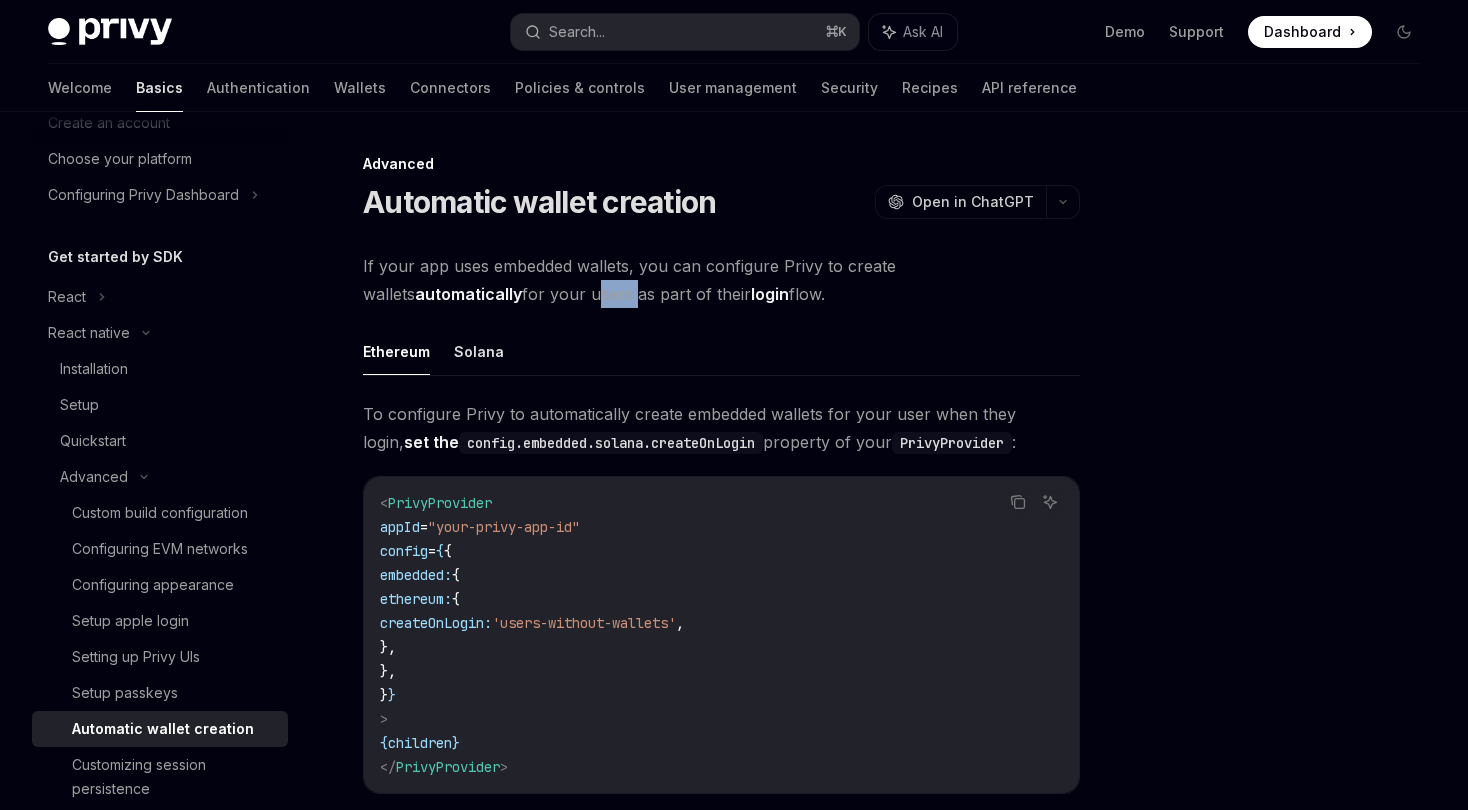 click on "If your app uses embedded wallets, you can configure Privy to create wallets  automatically  for your users as part of their  login  flow." at bounding box center [721, 280] 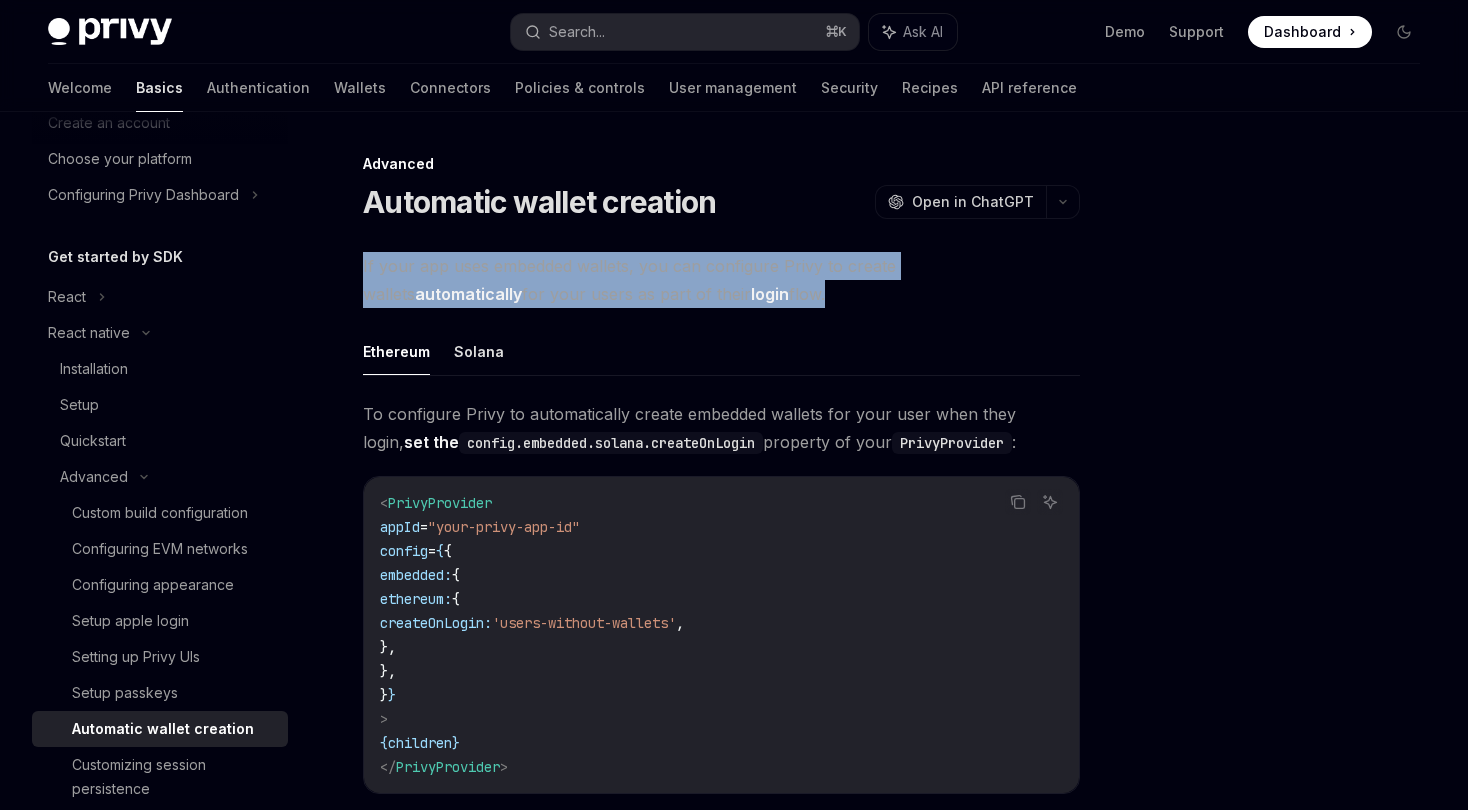click on "If your app uses embedded wallets, you can configure Privy to create wallets  automatically  for your users as part of their  login  flow." at bounding box center (721, 280) 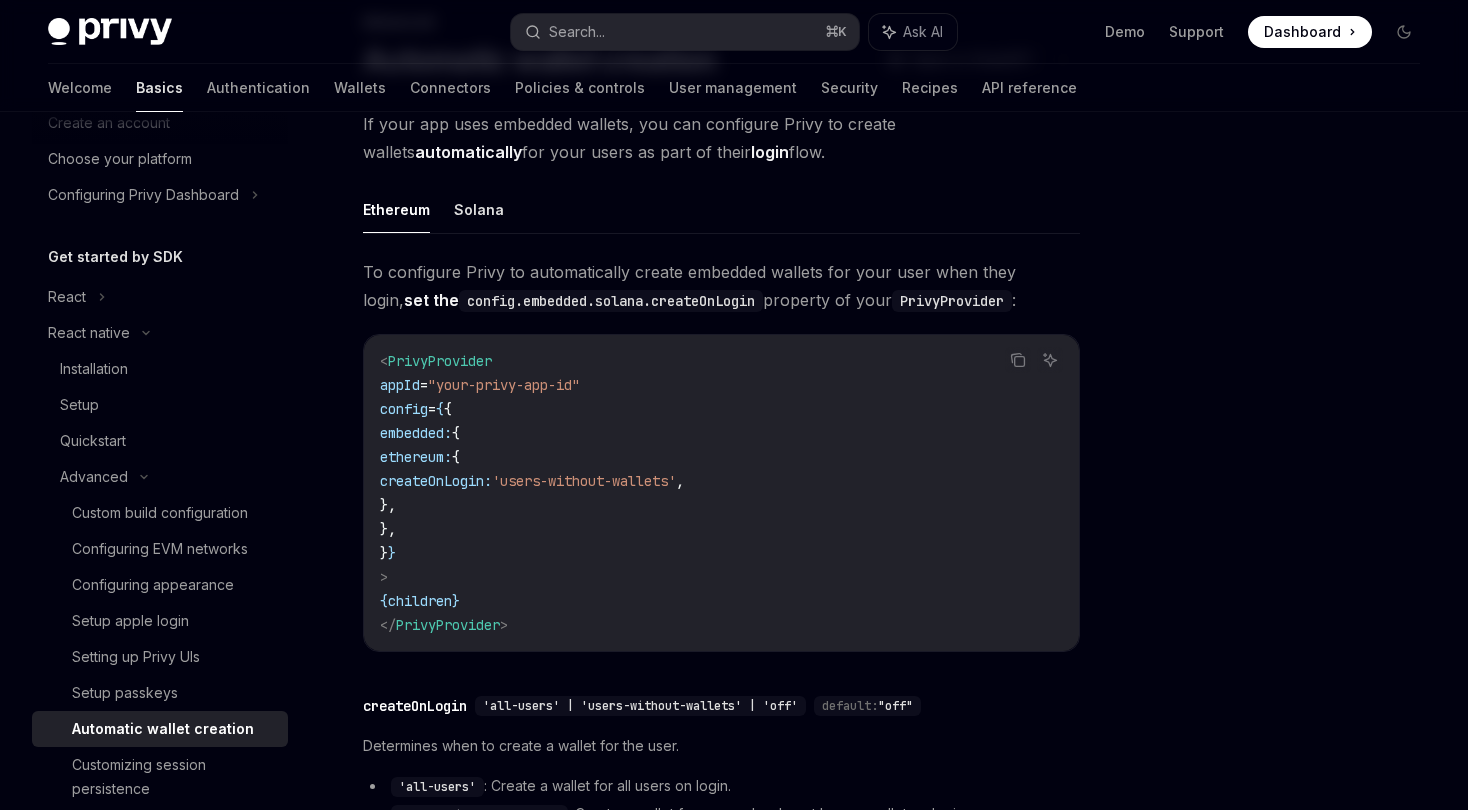 scroll, scrollTop: 141, scrollLeft: 0, axis: vertical 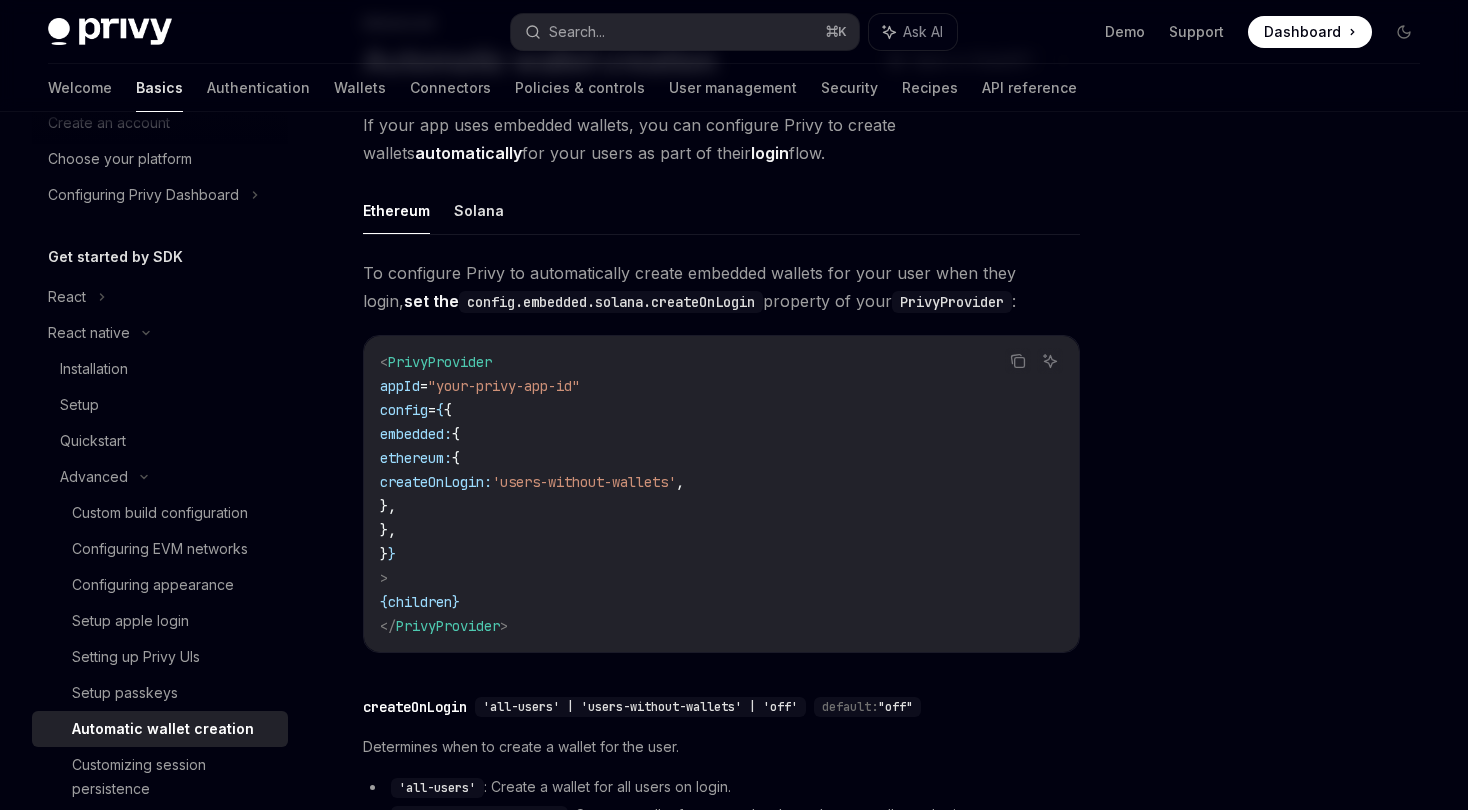 click on "Ethereum   Solana To configure Privy to automatically create embedded wallets for your user when they login,  set the  config.embedded.solana.createOnLogin  property of your  PrivyProvider : Copy Ask AI < PrivyProvider
appId = "your-privy-app-id"
config = { {
embedded:  {
ethereum:  {
createOnLogin:  'users-without-wallets' ,
},
},
} }
>
{ children } </ PrivyProvider >
​ createOnLogin 'all-users' | 'users-without-wallets' | 'off' default: "off" Determines when to create a wallet for the user.
'all-users' : Create a wallet for all users on login.
'users-without-wallets' : Create a wallet for users who do not have a wallet on login.
'off' : Do not create a wallet on login." at bounding box center (721, 538) 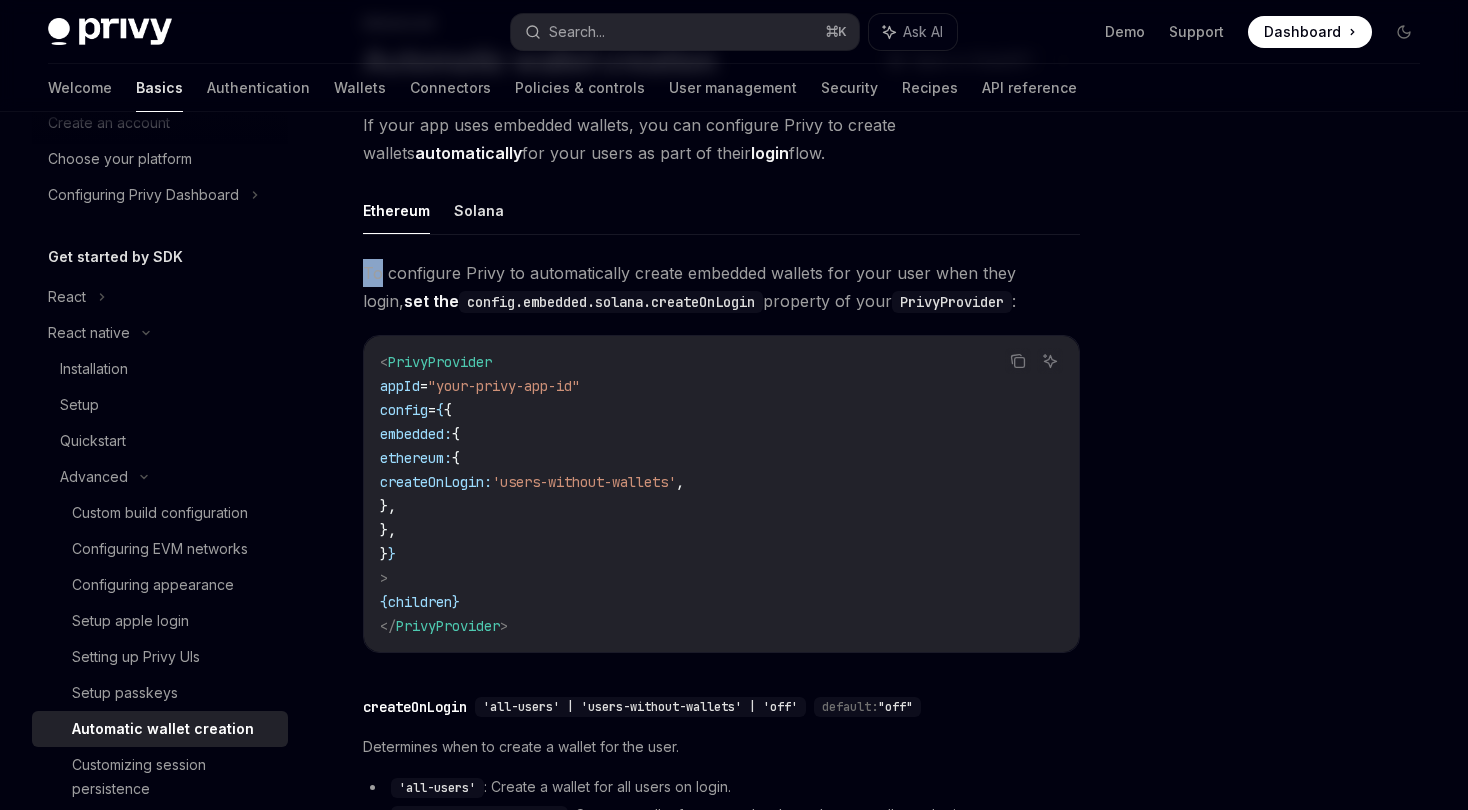 click on "Ethereum   Solana To configure Privy to automatically create embedded wallets for your user when they login,  set the  config.embedded.solana.createOnLogin  property of your  PrivyProvider : Copy Ask AI < PrivyProvider
appId = "your-privy-app-id"
config = { {
embedded:  {
ethereum:  {
createOnLogin:  'users-without-wallets' ,
},
},
} }
>
{ children } </ PrivyProvider >
​ createOnLogin 'all-users' | 'users-without-wallets' | 'off' default: "off" Determines when to create a wallet for the user.
'all-users' : Create a wallet for all users on login.
'users-without-wallets' : Create a wallet for users who do not have a wallet on login.
'off' : Do not create a wallet on login." at bounding box center (721, 538) 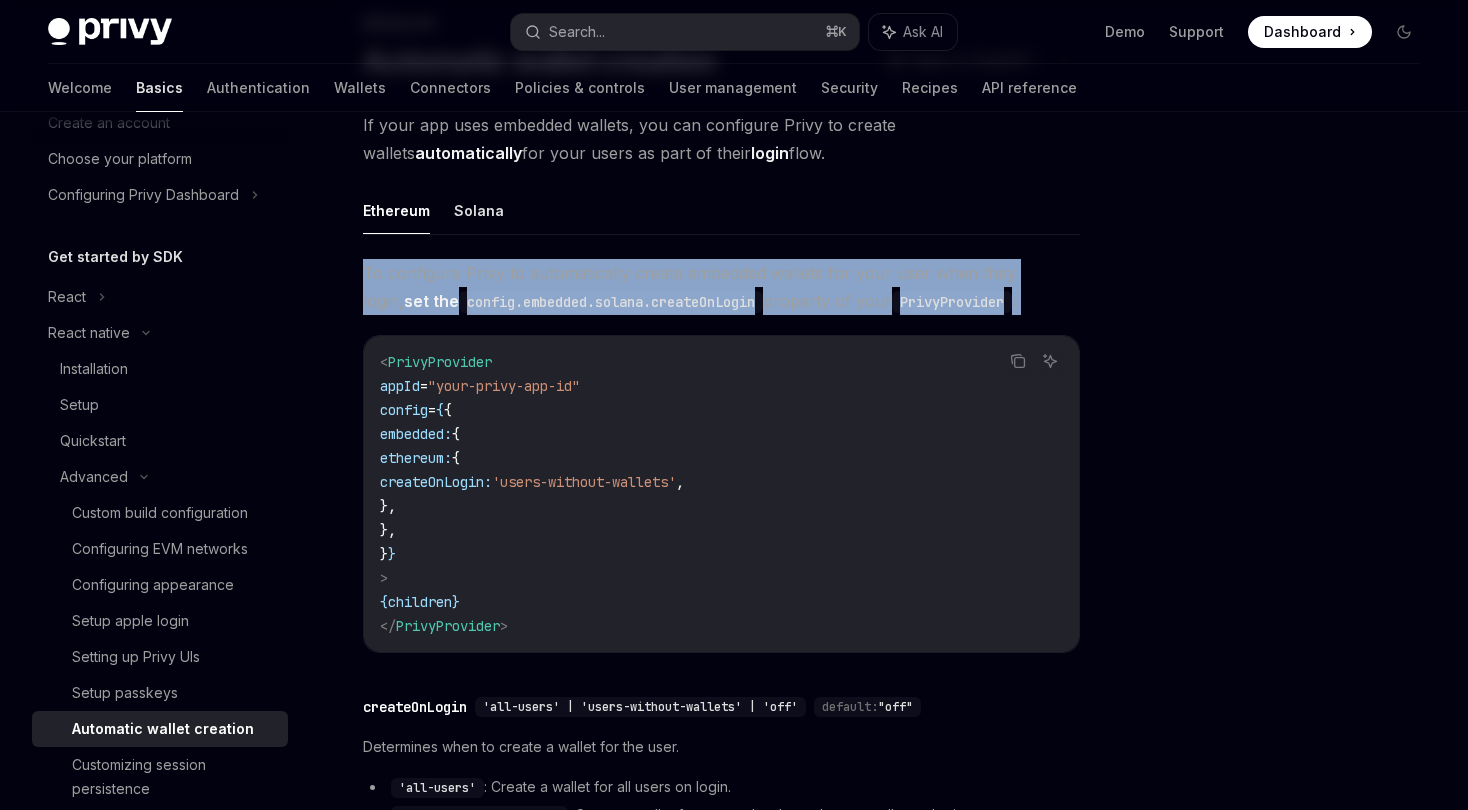 click on "Ethereum   Solana To configure Privy to automatically create embedded wallets for your user when they login,  set the  config.embedded.solana.createOnLogin  property of your  PrivyProvider : Copy Ask AI < PrivyProvider
appId = "your-privy-app-id"
config = { {
embedded:  {
ethereum:  {
createOnLogin:  'users-without-wallets' ,
},
},
} }
>
{ children } </ PrivyProvider >
​ createOnLogin 'all-users' | 'users-without-wallets' | 'off' default: "off" Determines when to create a wallet for the user.
'all-users' : Create a wallet for all users on login.
'users-without-wallets' : Create a wallet for users who do not have a wallet on login.
'off' : Do not create a wallet on login." at bounding box center [721, 538] 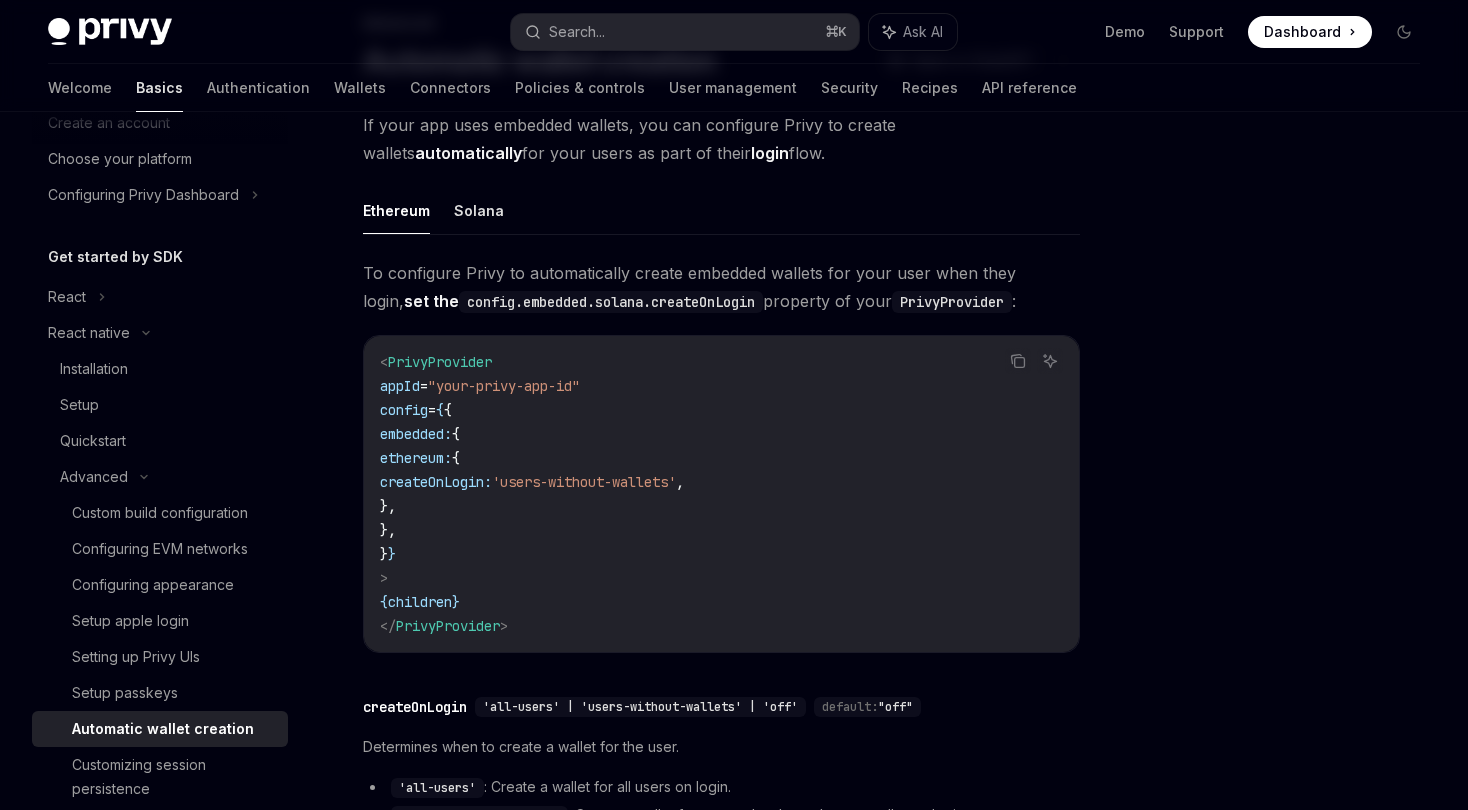click on "config.embedded.solana.createOnLogin" at bounding box center (611, 302) 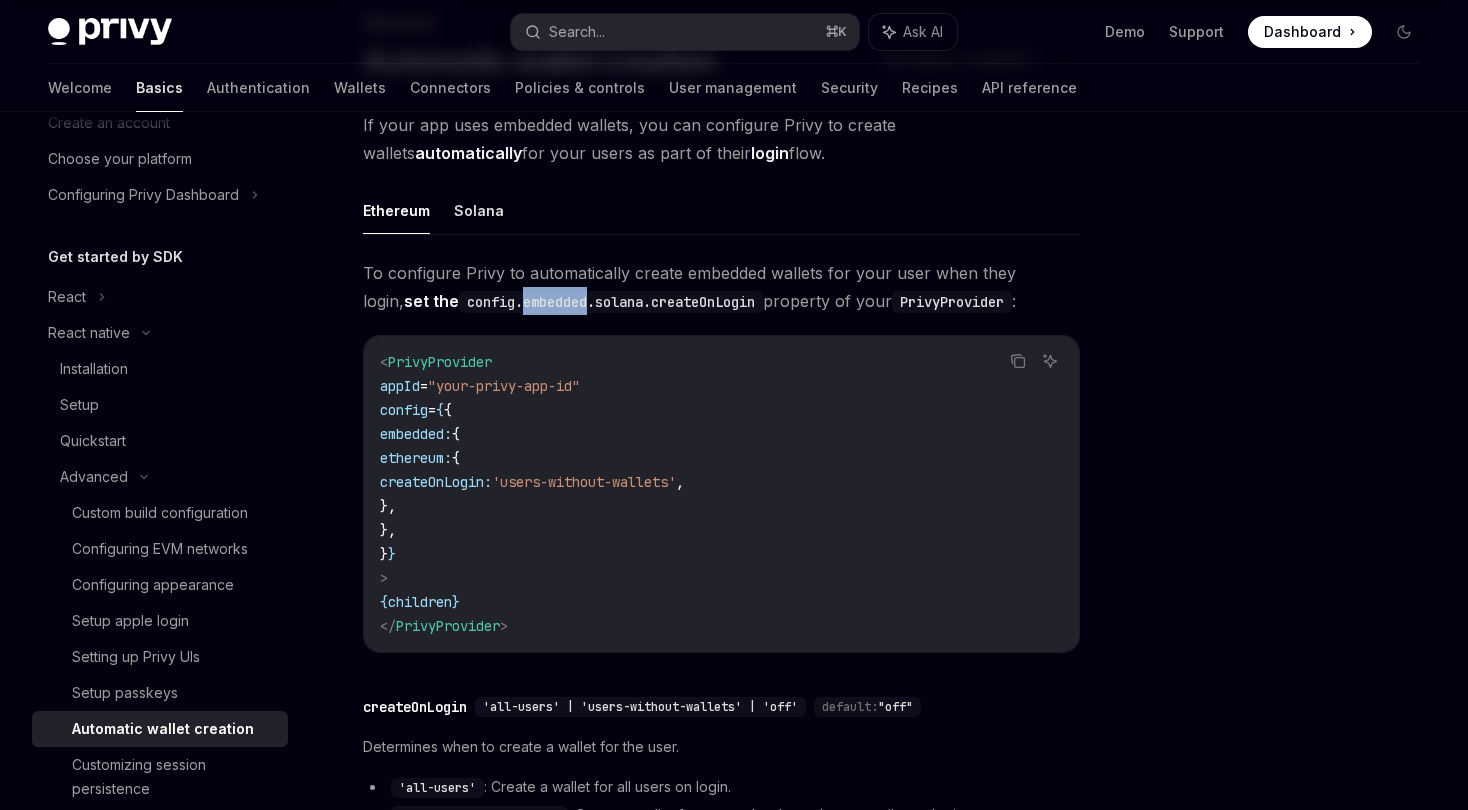 click on "config.embedded.solana.createOnLogin" at bounding box center (611, 302) 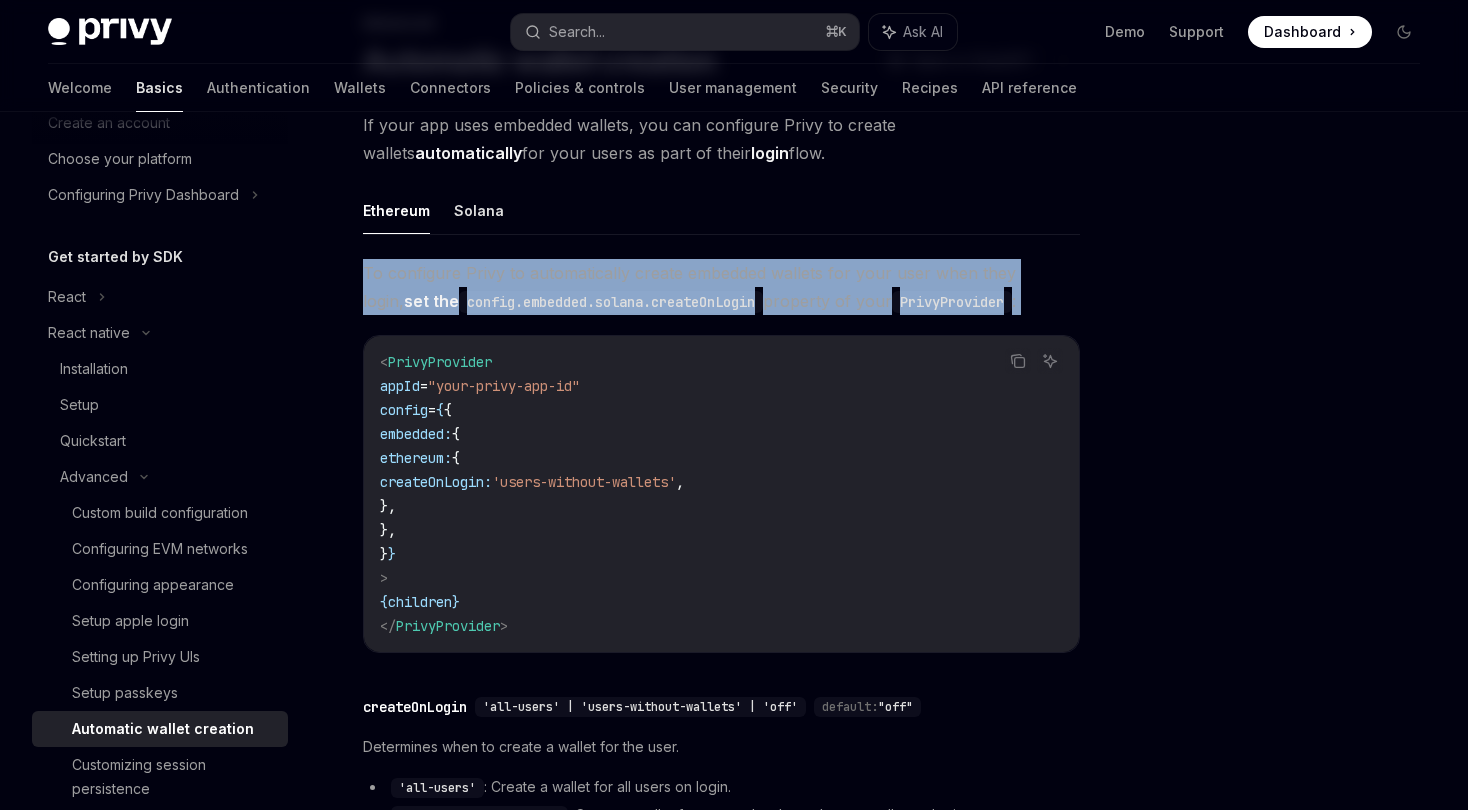 click on "config.embedded.solana.createOnLogin" at bounding box center (611, 302) 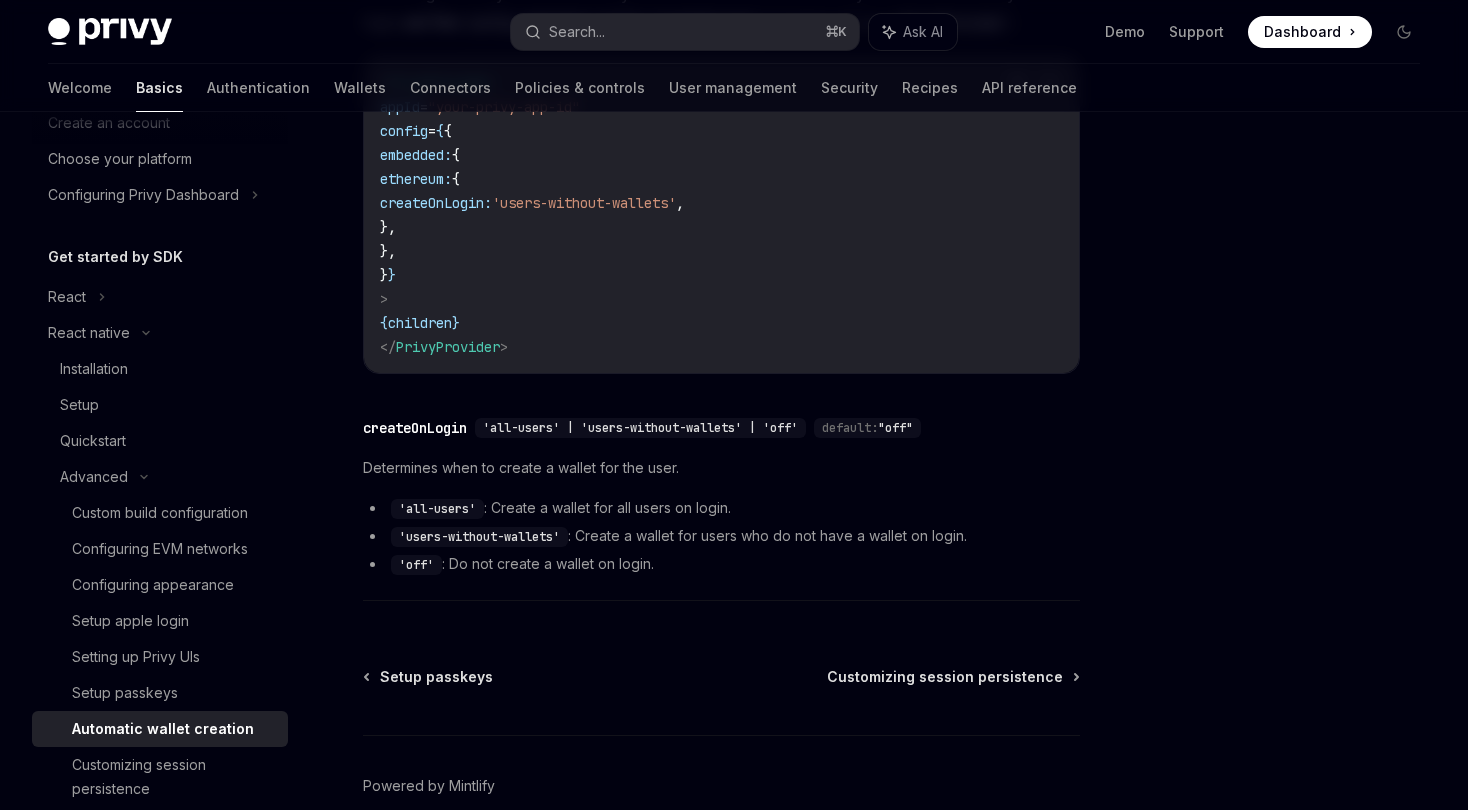 scroll, scrollTop: 473, scrollLeft: 0, axis: vertical 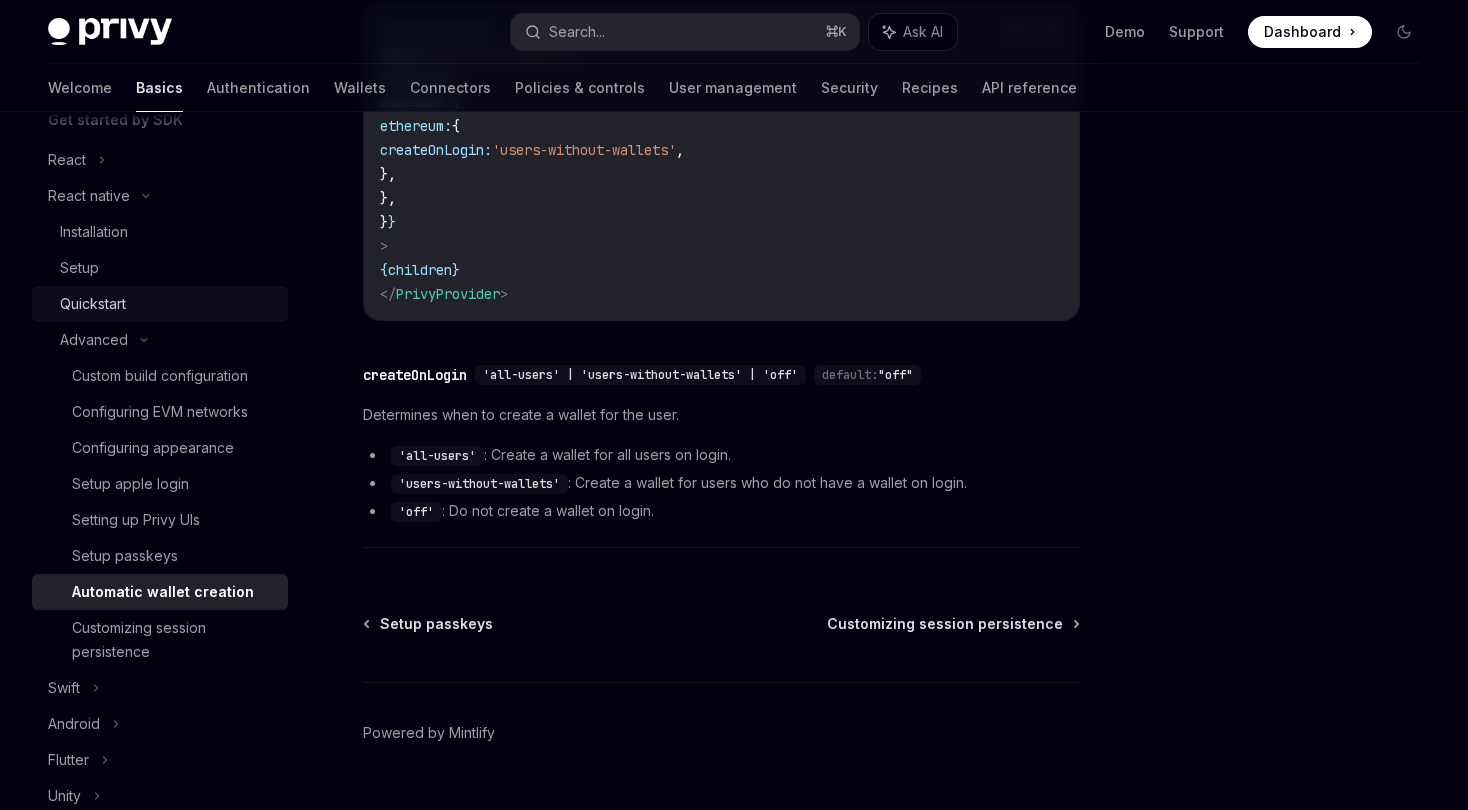 click on "Quickstart" at bounding box center (93, 304) 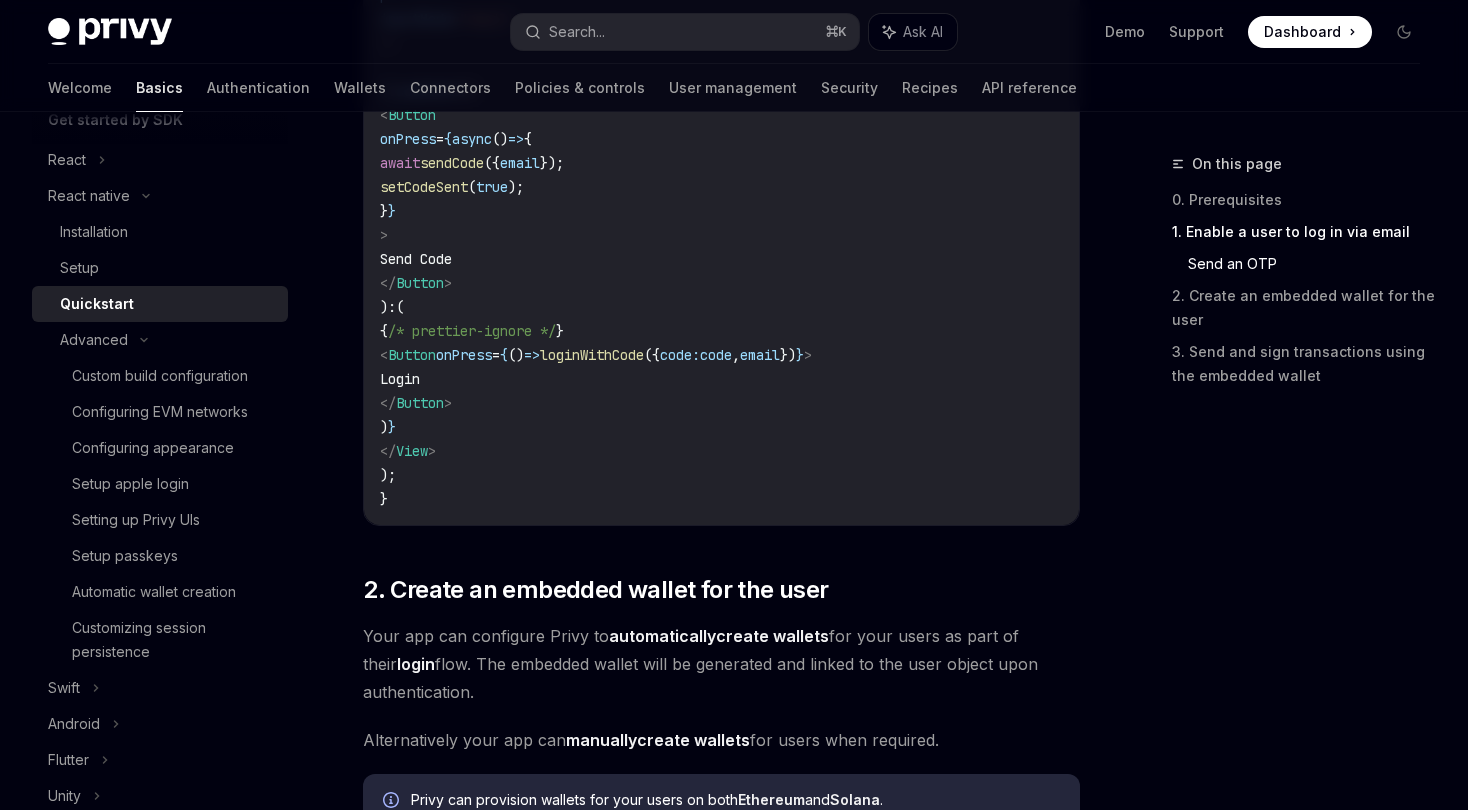 scroll, scrollTop: 1612, scrollLeft: 0, axis: vertical 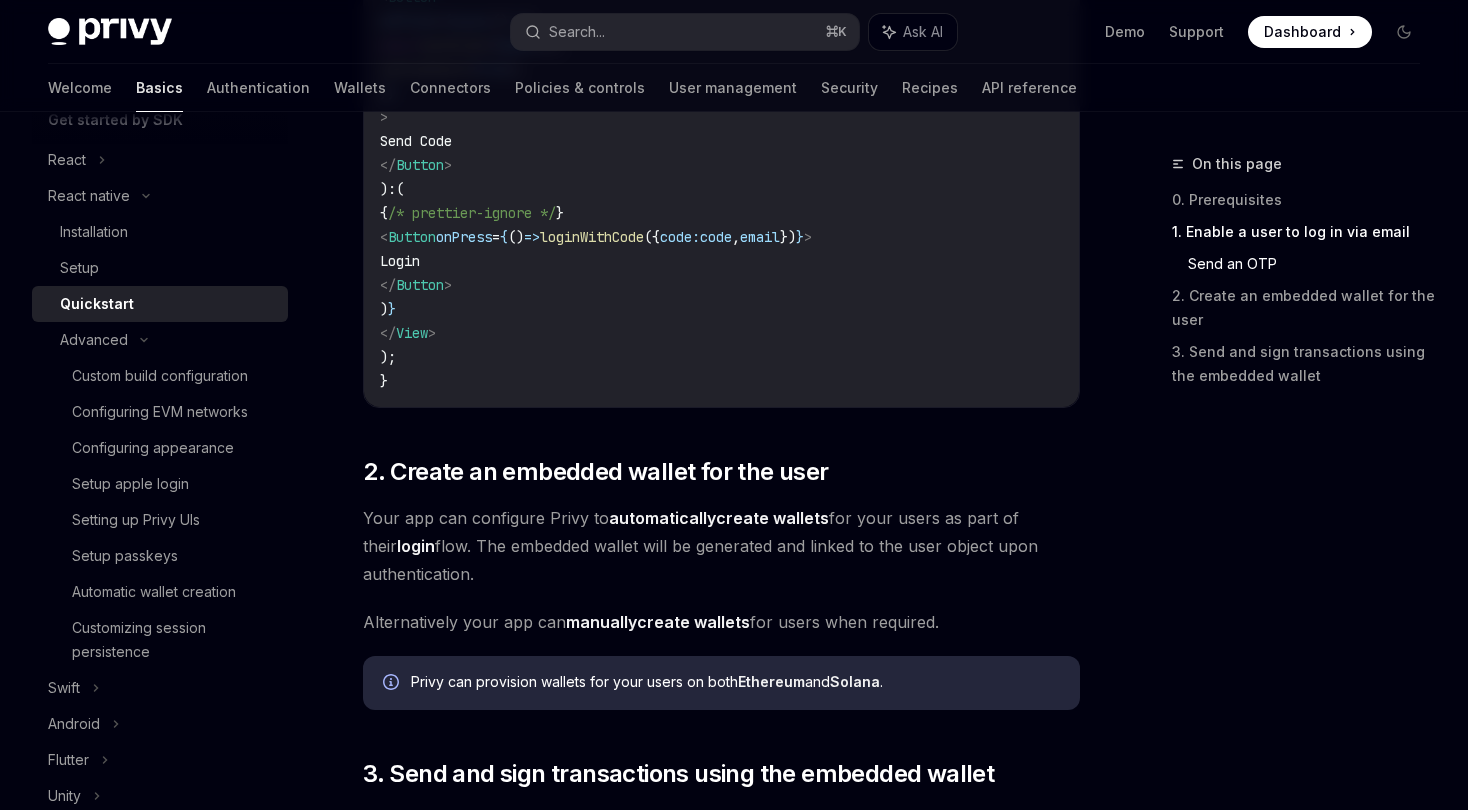 click on "Your app can configure Privy to  automatically  create wallets  for your users as part of their  login  flow. The embedded wallet will be generated and linked to the user object upon authentication." at bounding box center [721, 546] 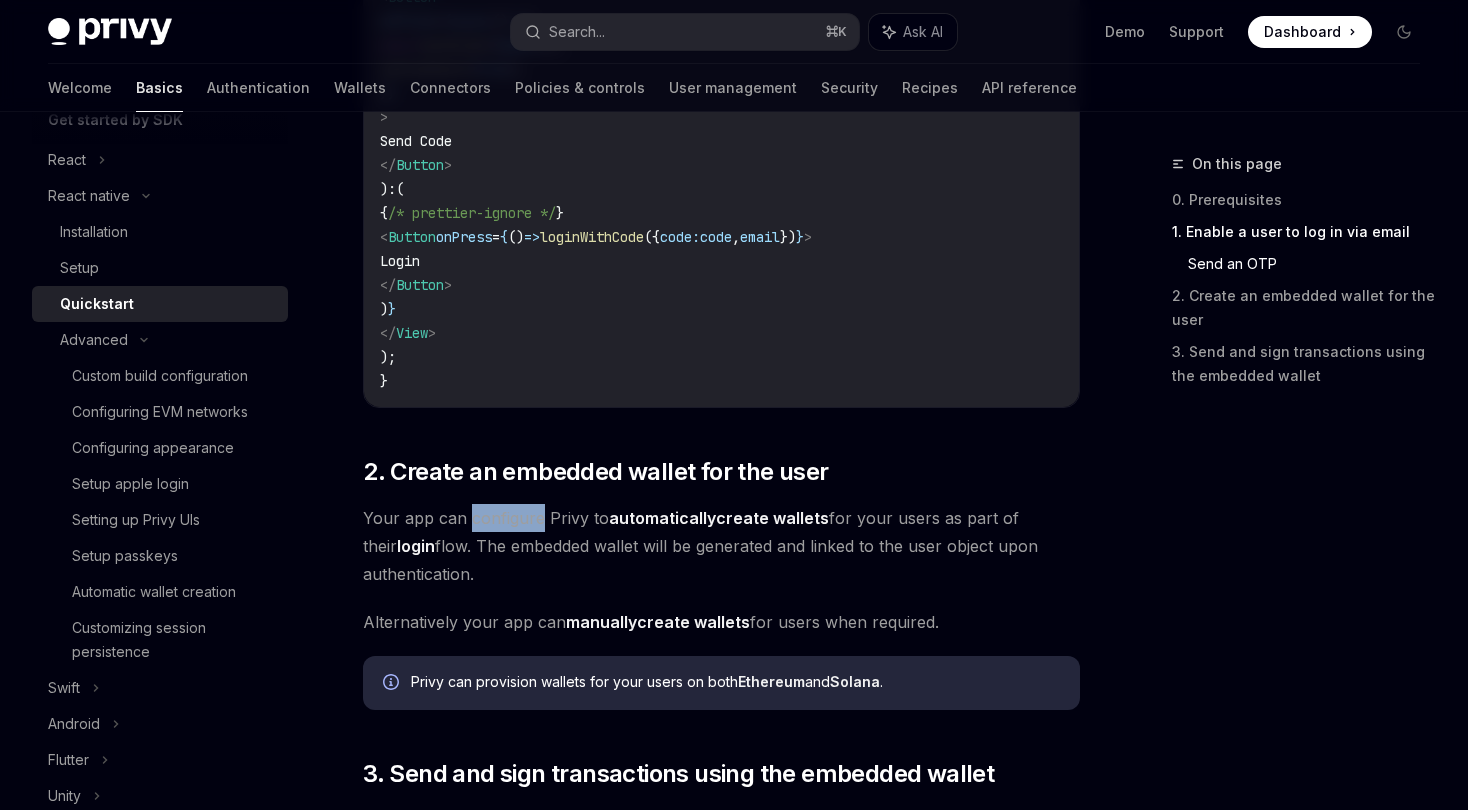 click on "Your app can configure Privy to  automatically  create wallets  for your users as part of their  login  flow. The embedded wallet will be generated and linked to the user object upon authentication." at bounding box center [721, 546] 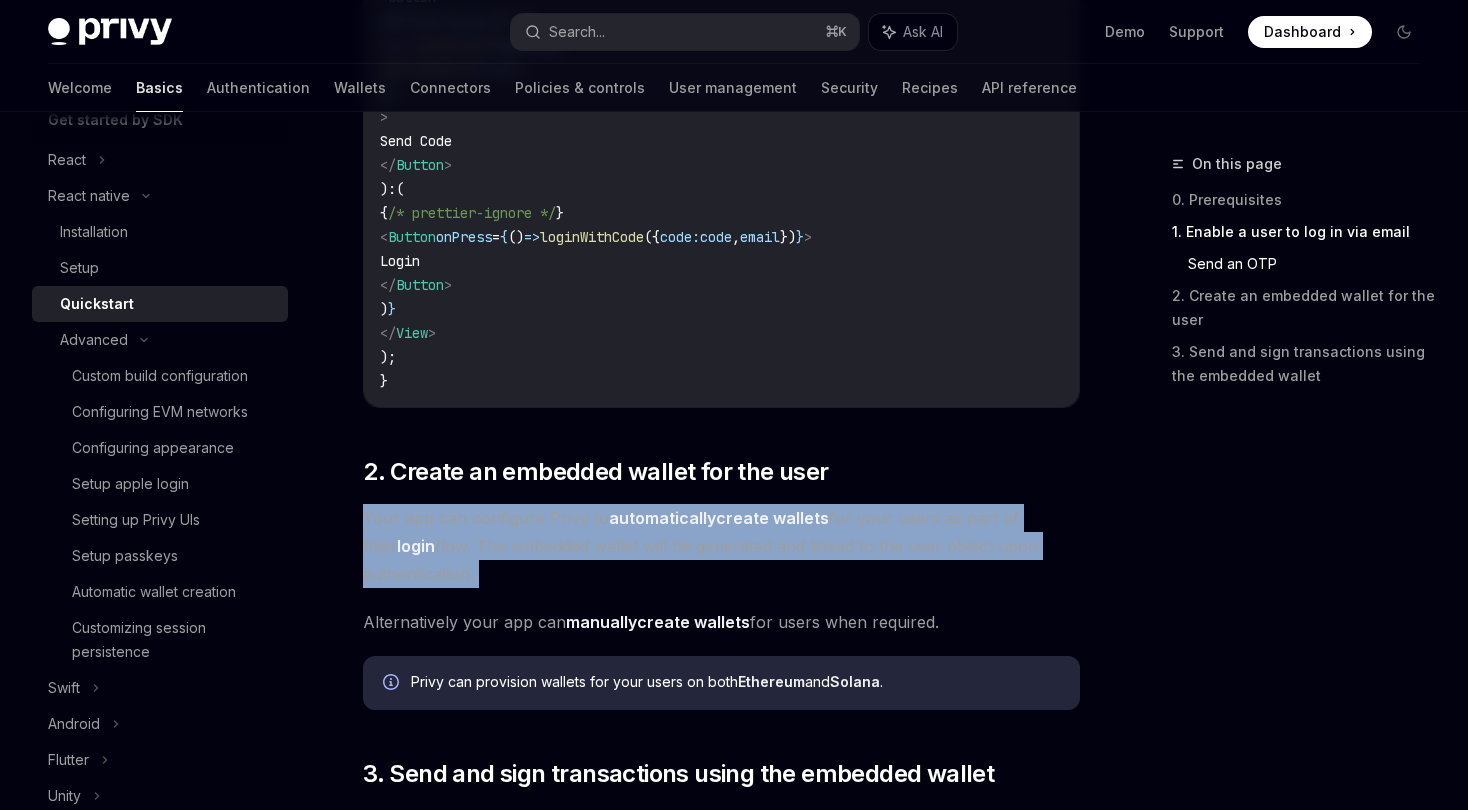click on "Your app can configure Privy to  automatically  create wallets  for your users as part of their  login  flow. The embedded wallet will be generated and linked to the user object upon authentication." at bounding box center [721, 546] 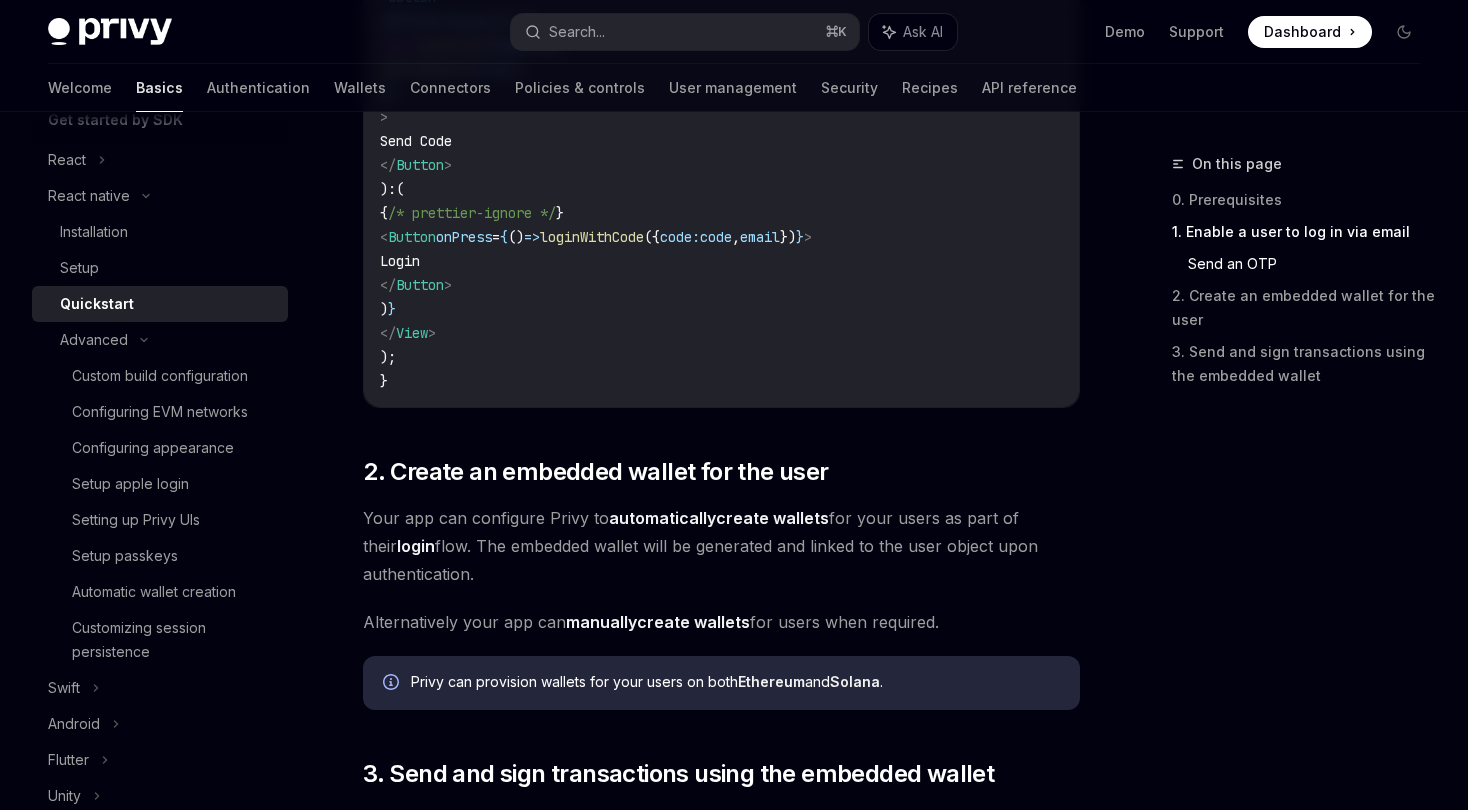 scroll, scrollTop: 1662, scrollLeft: 0, axis: vertical 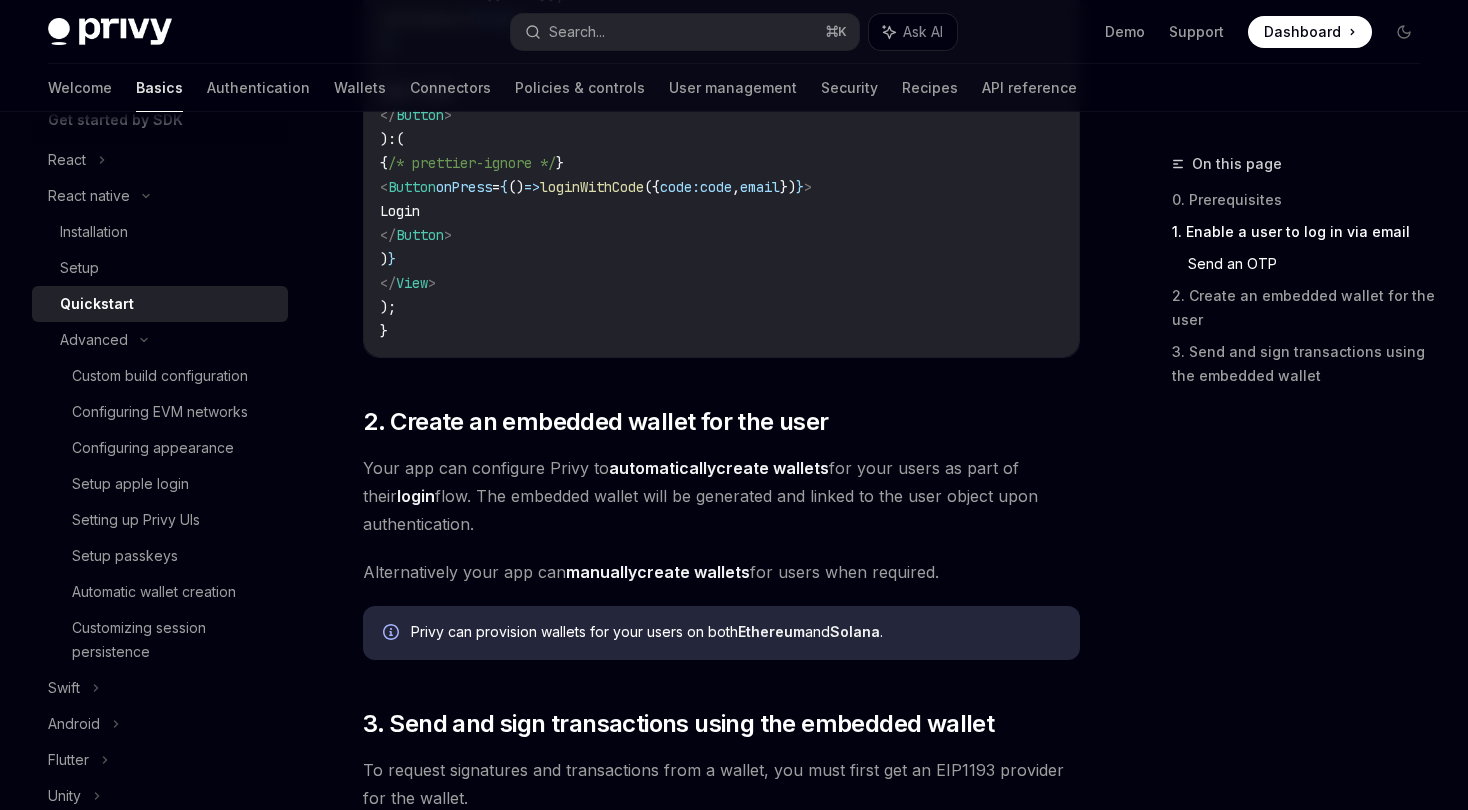 click on "Your app can configure Privy to  automatically  create wallets  for your users as part of their  login  flow. The embedded wallet will be generated and linked to the user object upon authentication." at bounding box center (721, 496) 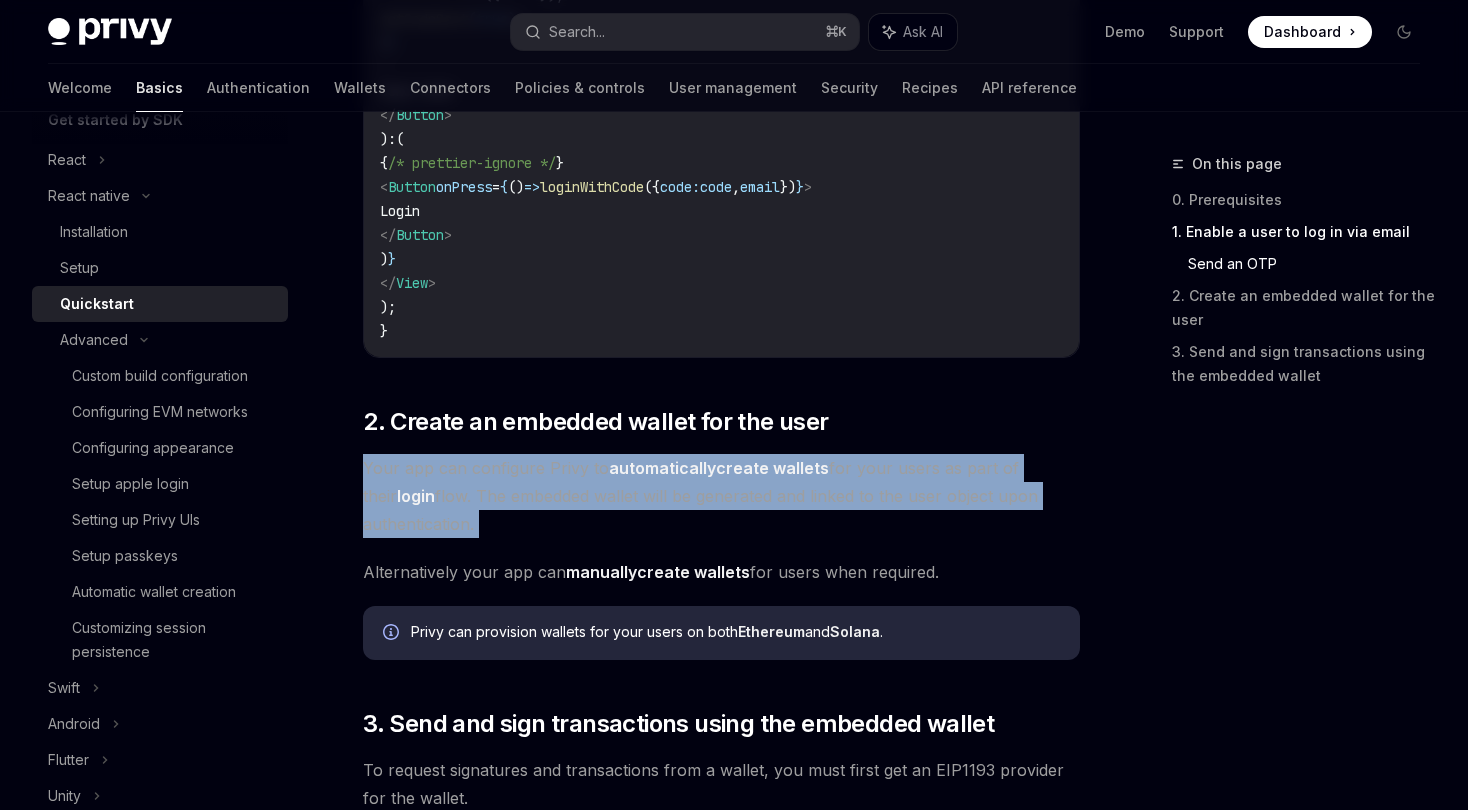 click on "Your app can configure Privy to  automatically  create wallets  for your users as part of their  login  flow. The embedded wallet will be generated and linked to the user object upon authentication." at bounding box center (721, 496) 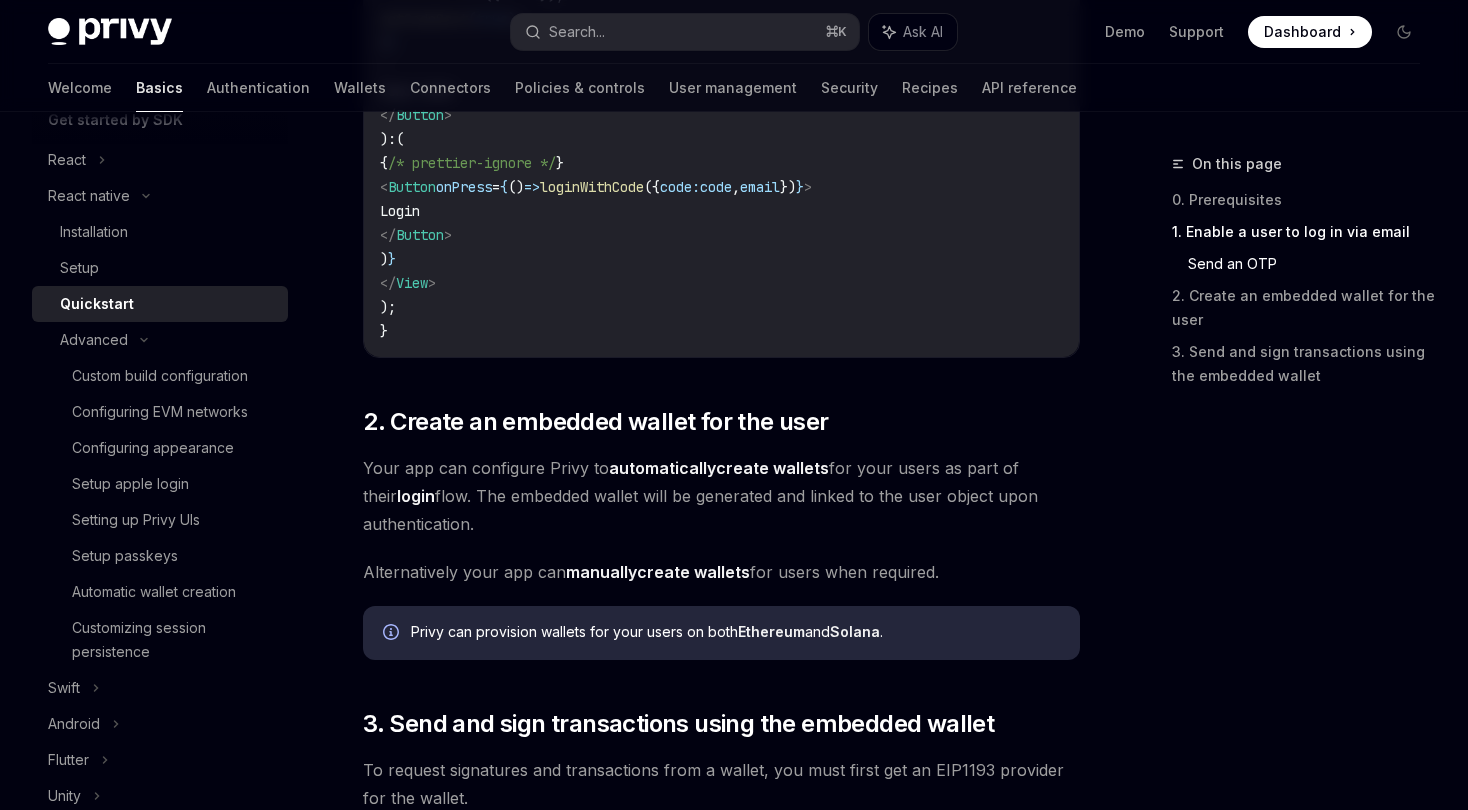 click on "Alternatively your app can  manually  create wallets  for users when required." at bounding box center (721, 572) 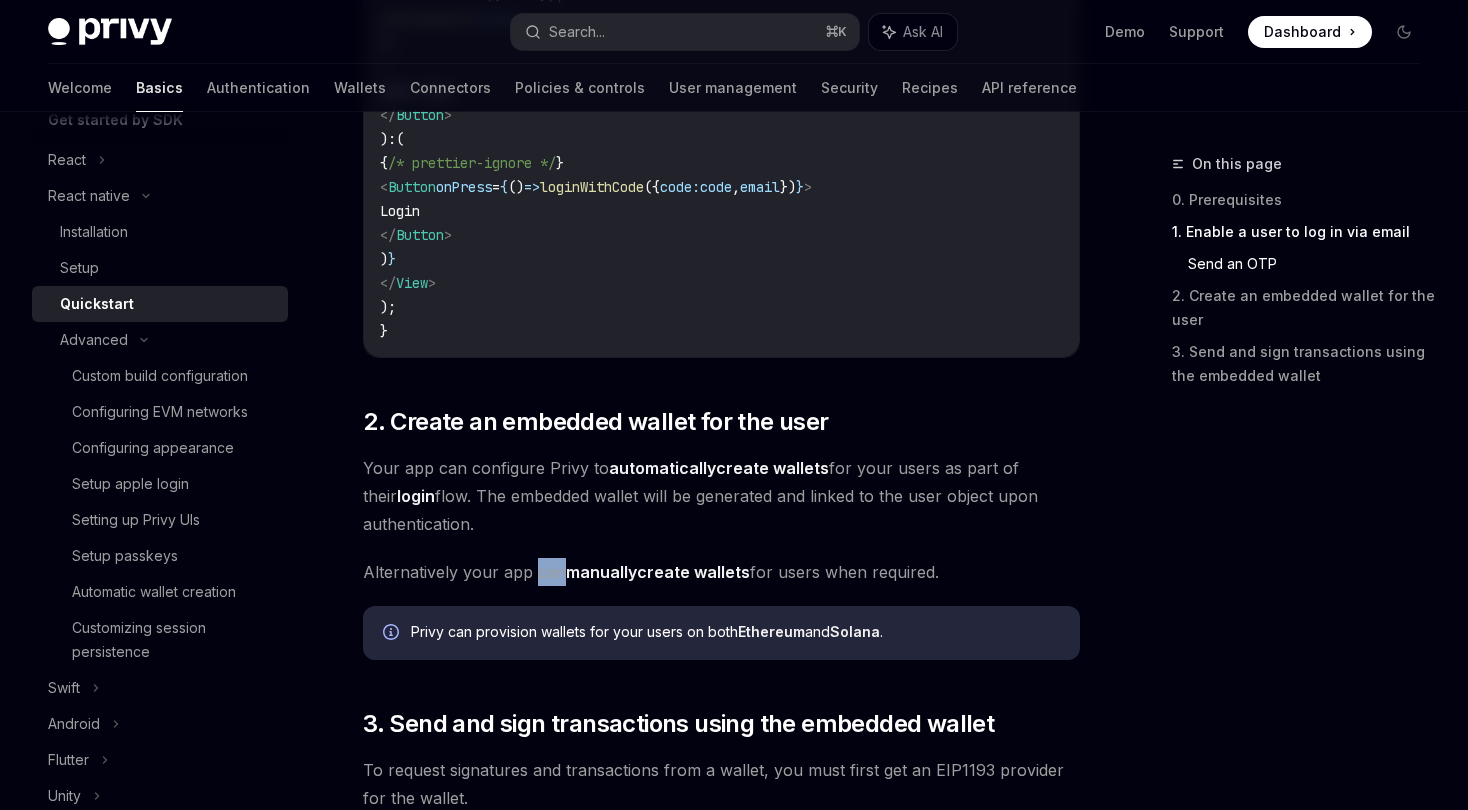 click on "Alternatively your app can  manually  create wallets  for users when required." at bounding box center [721, 572] 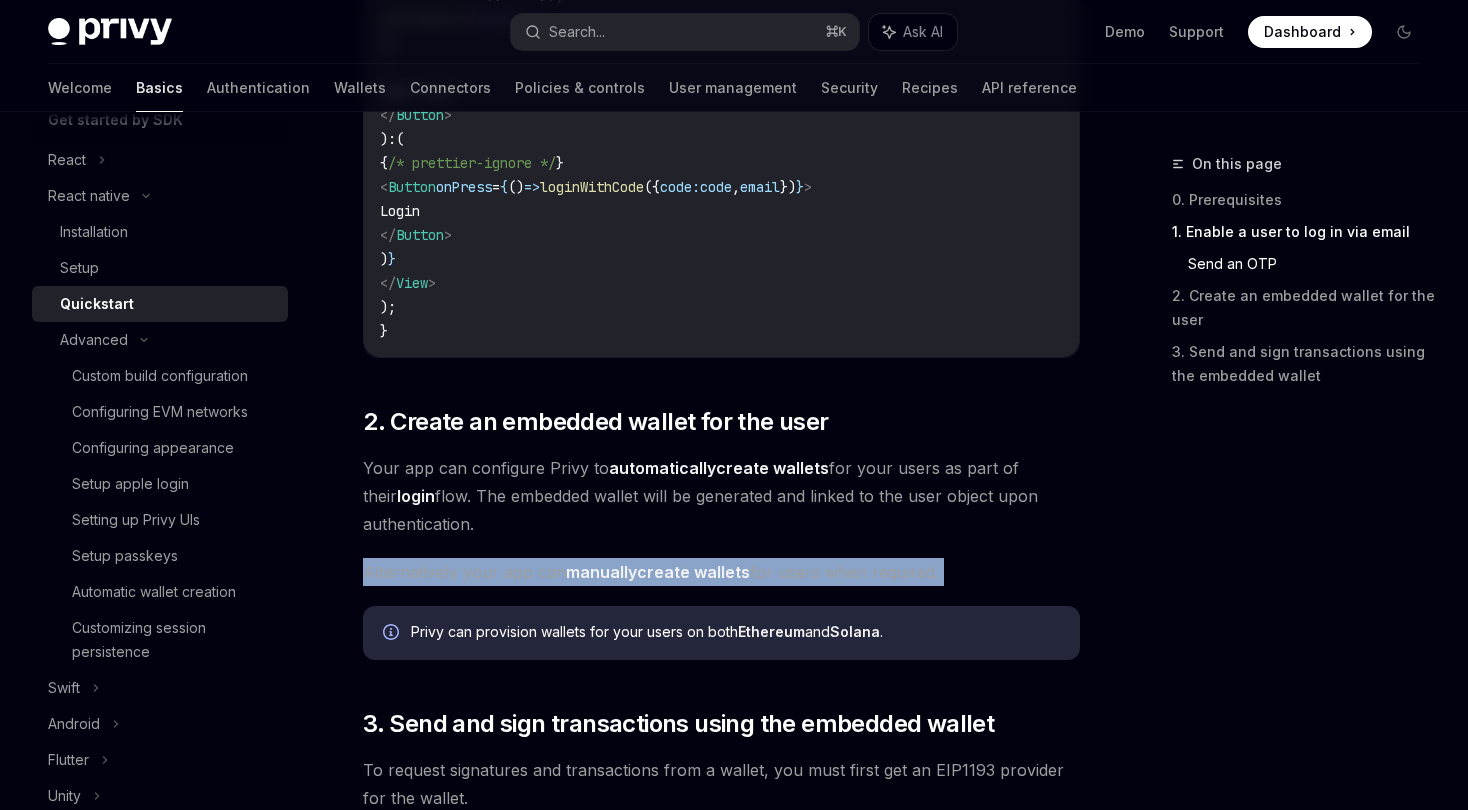 click on "Alternatively your app can  manually  create wallets  for users when required." at bounding box center (721, 572) 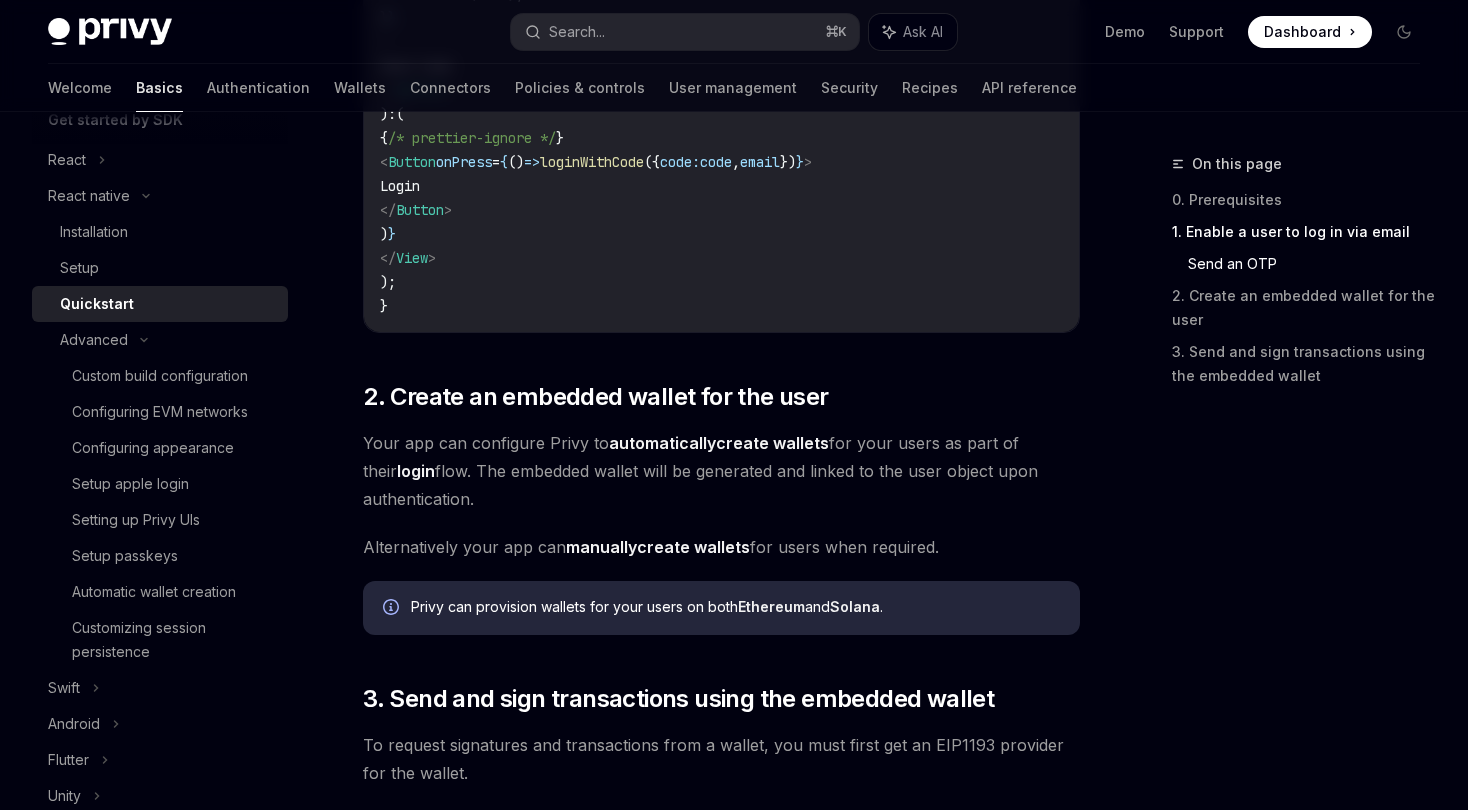 scroll, scrollTop: 1688, scrollLeft: 0, axis: vertical 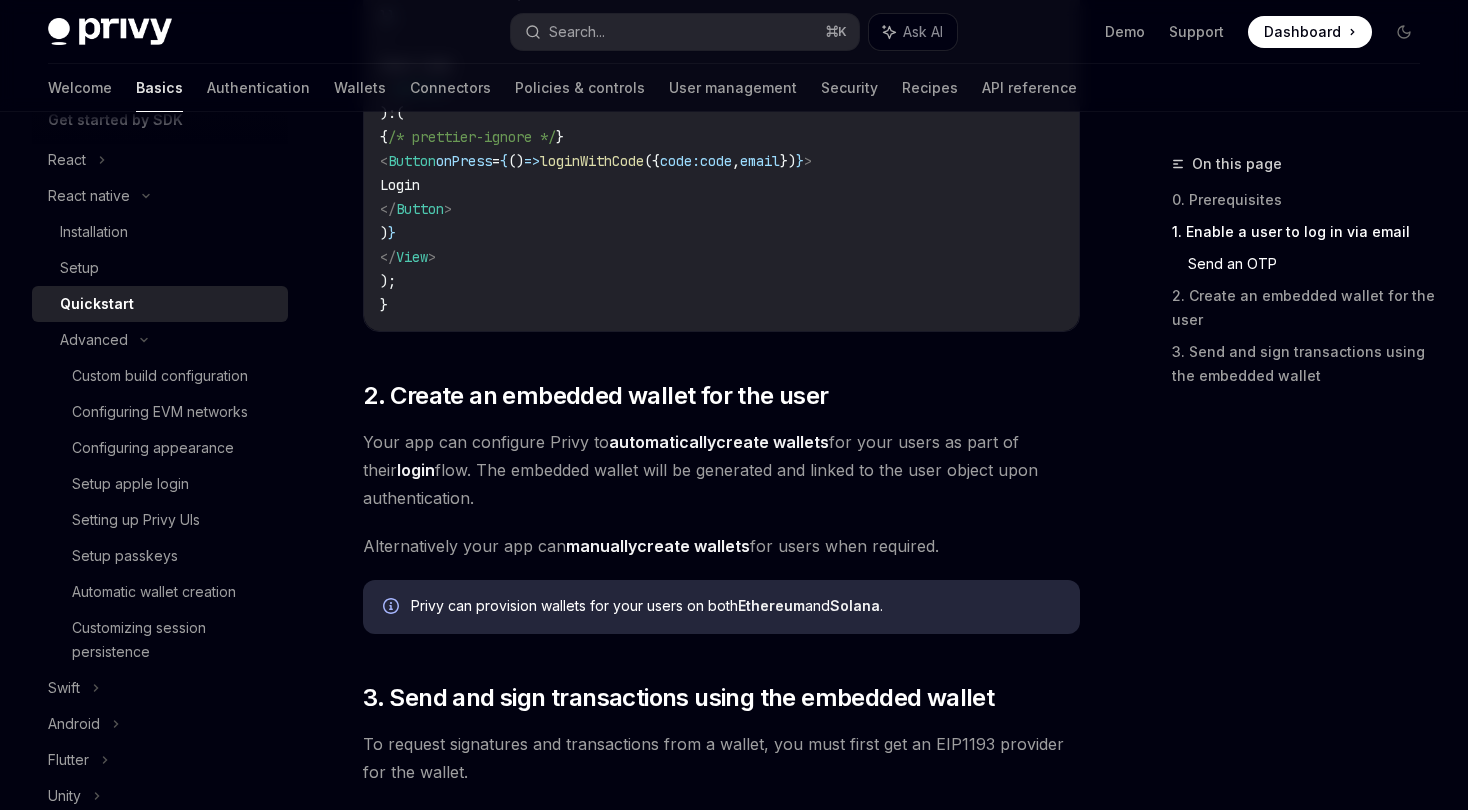 click on "Privy can provision wallets for your users on both  Ethereum  and  Solana ." at bounding box center (735, 607) 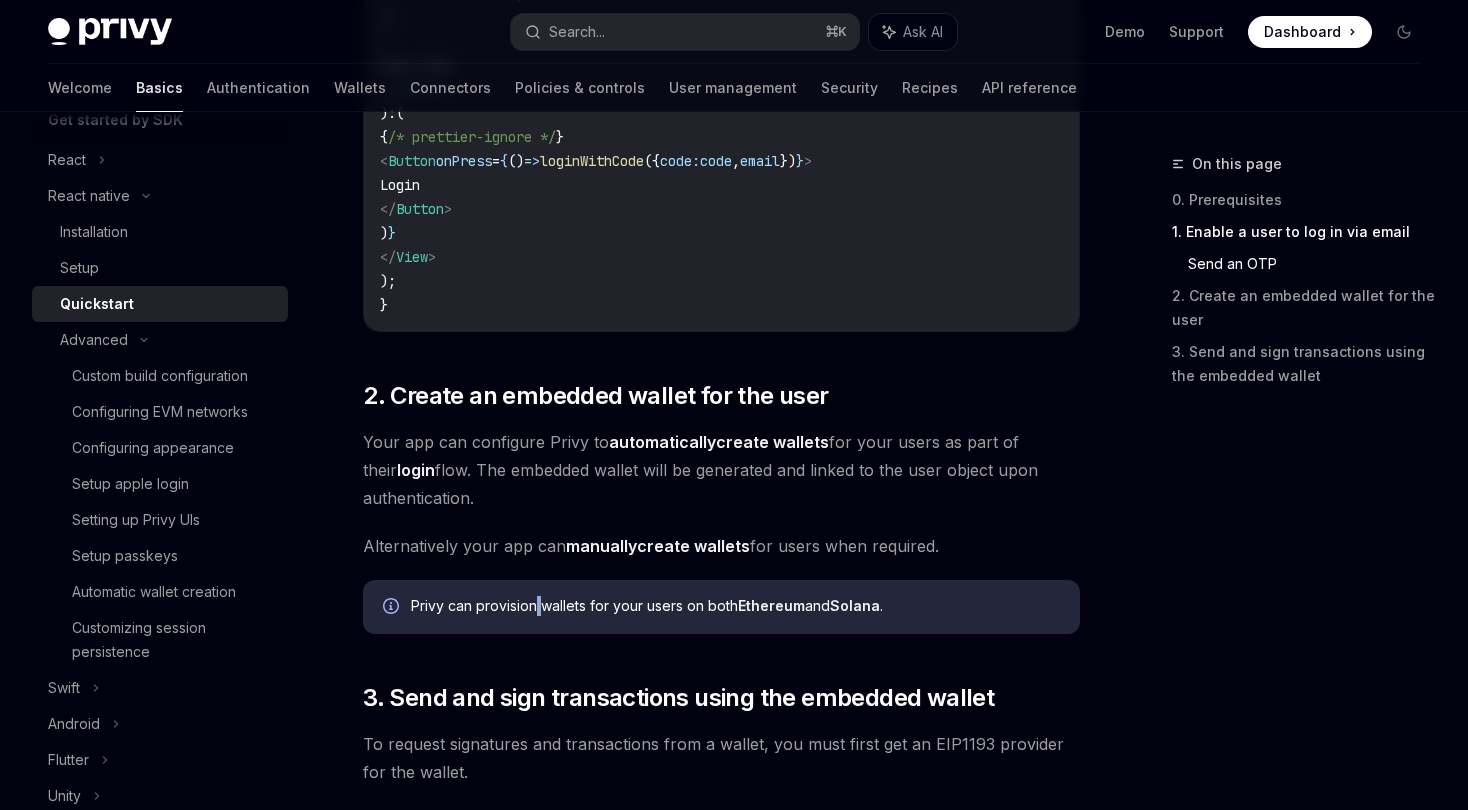 click on "Privy can provision wallets for your users on both  Ethereum  and  Solana ." at bounding box center [735, 607] 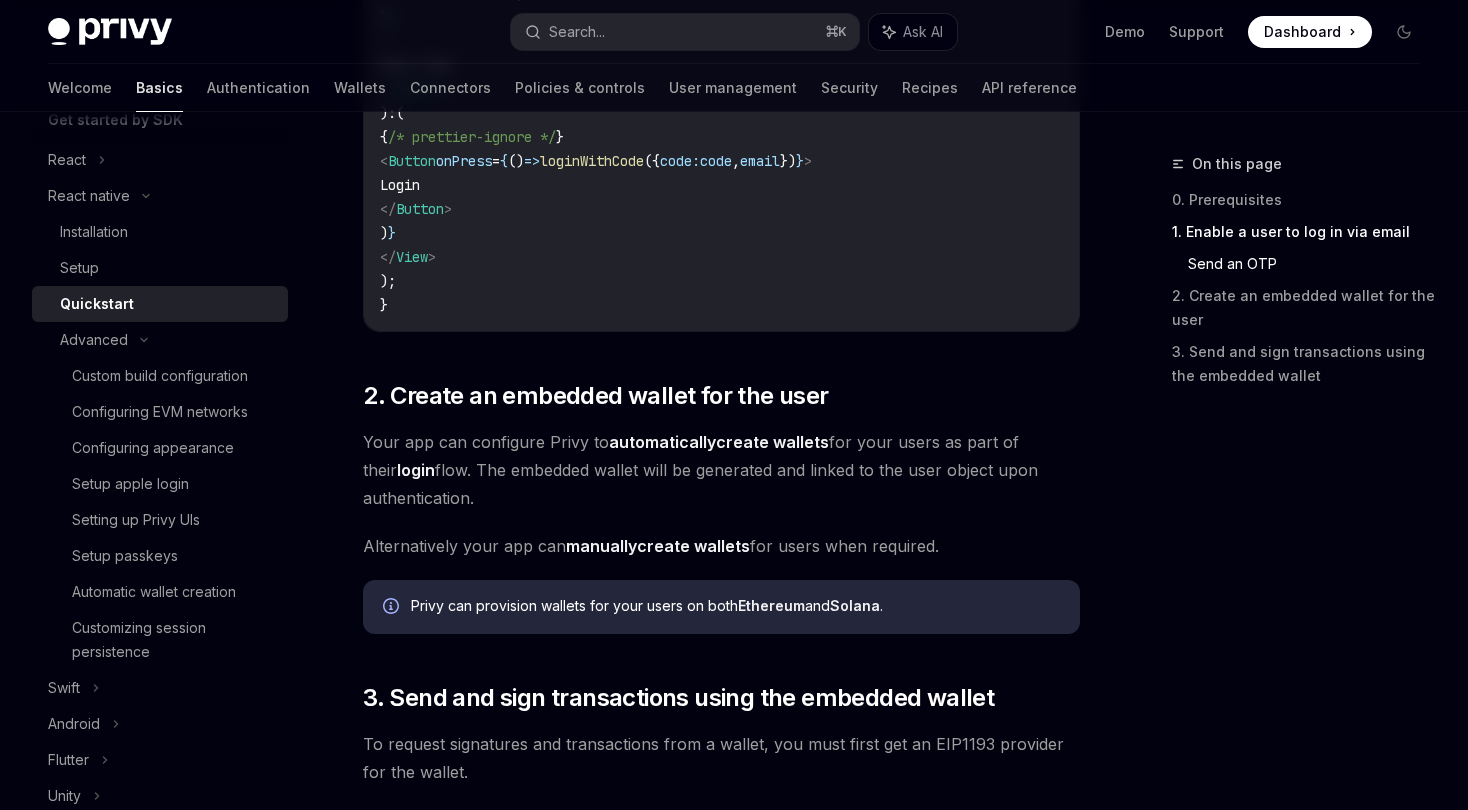 click on "Privy can provision wallets for your users on both  Ethereum  and  Solana ." at bounding box center (735, 607) 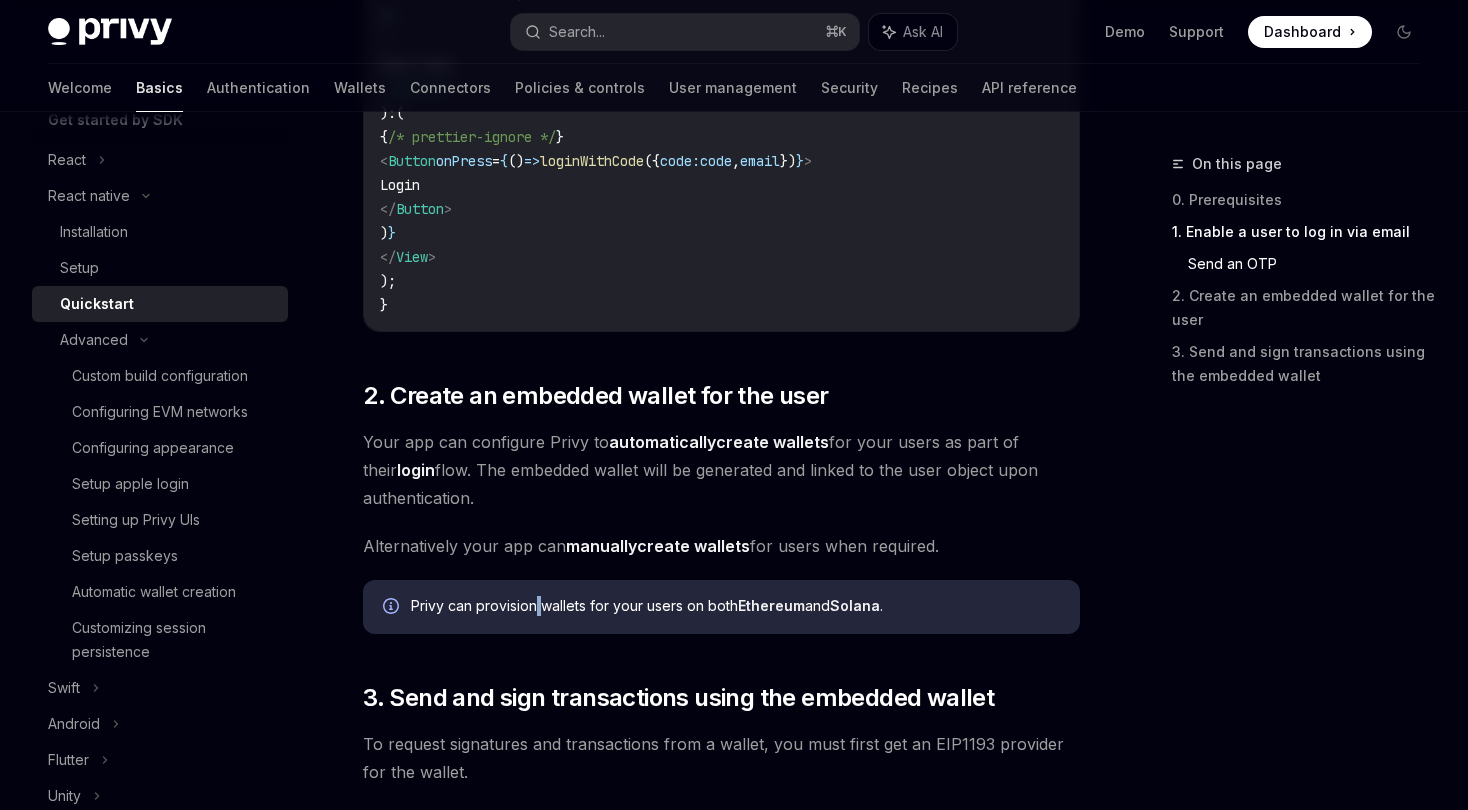 click on "Privy can provision wallets for your users on both  Ethereum  and  Solana ." at bounding box center (735, 607) 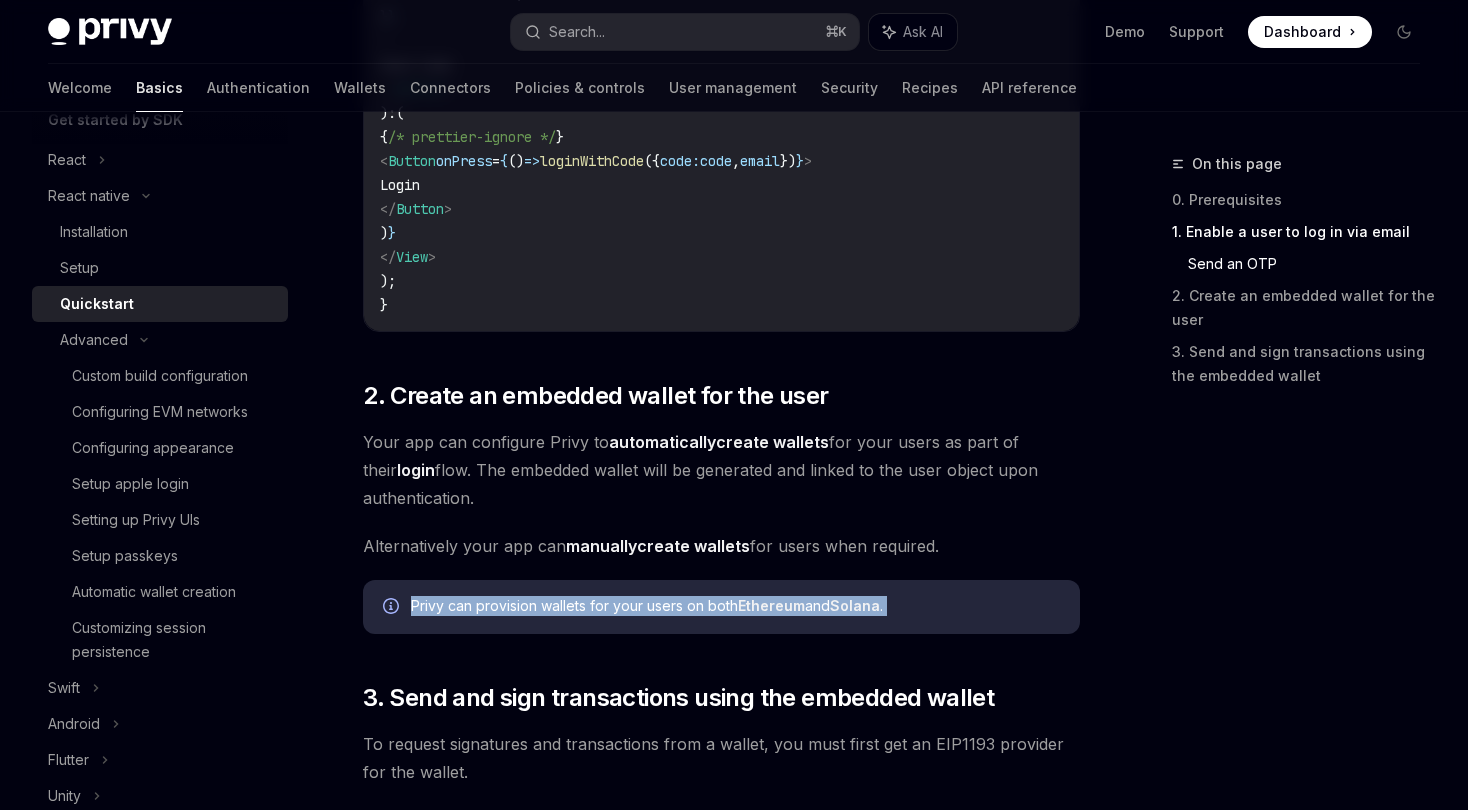click on "Privy can provision wallets for your users on both  Ethereum  and  Solana ." at bounding box center (735, 607) 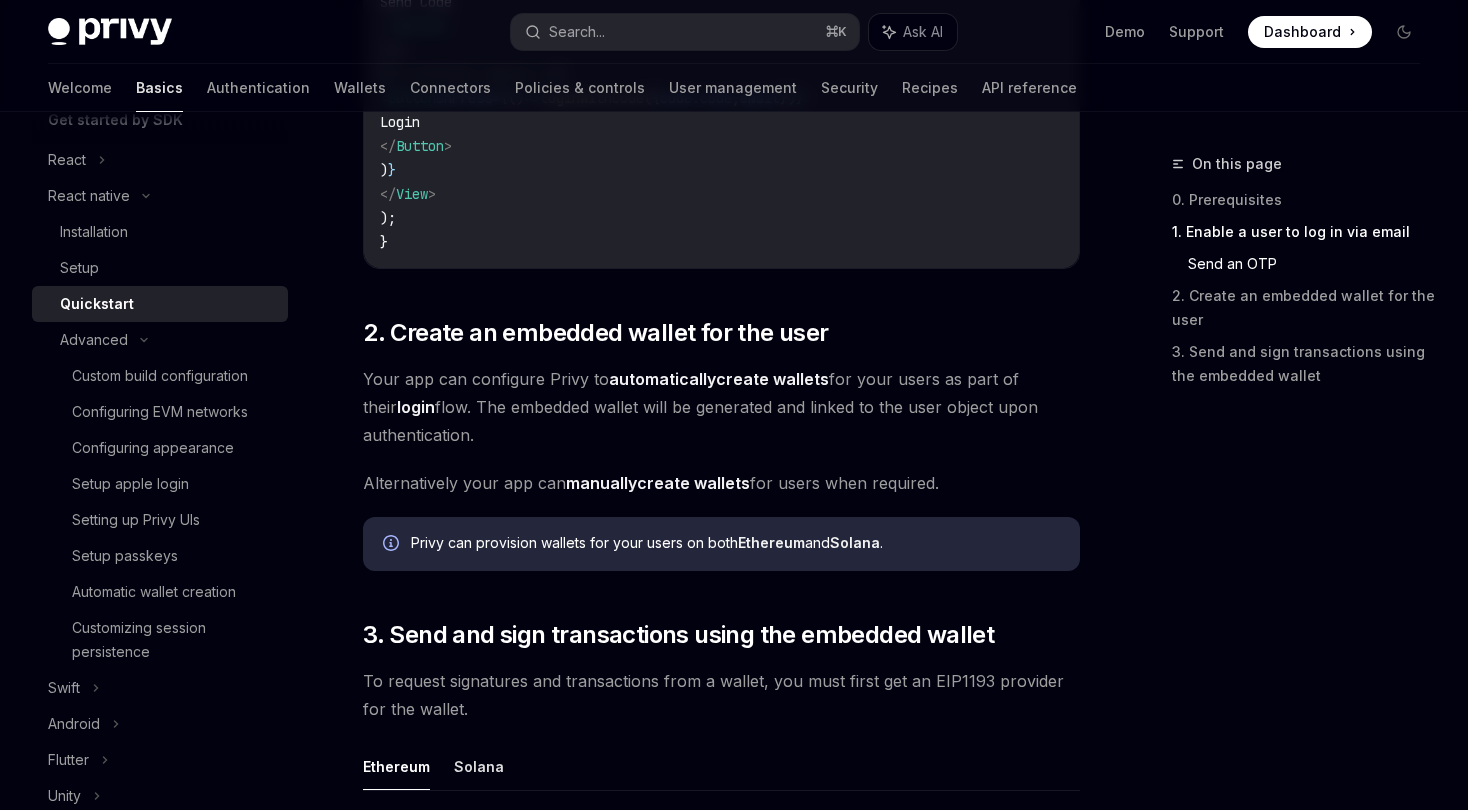 scroll, scrollTop: 1753, scrollLeft: 0, axis: vertical 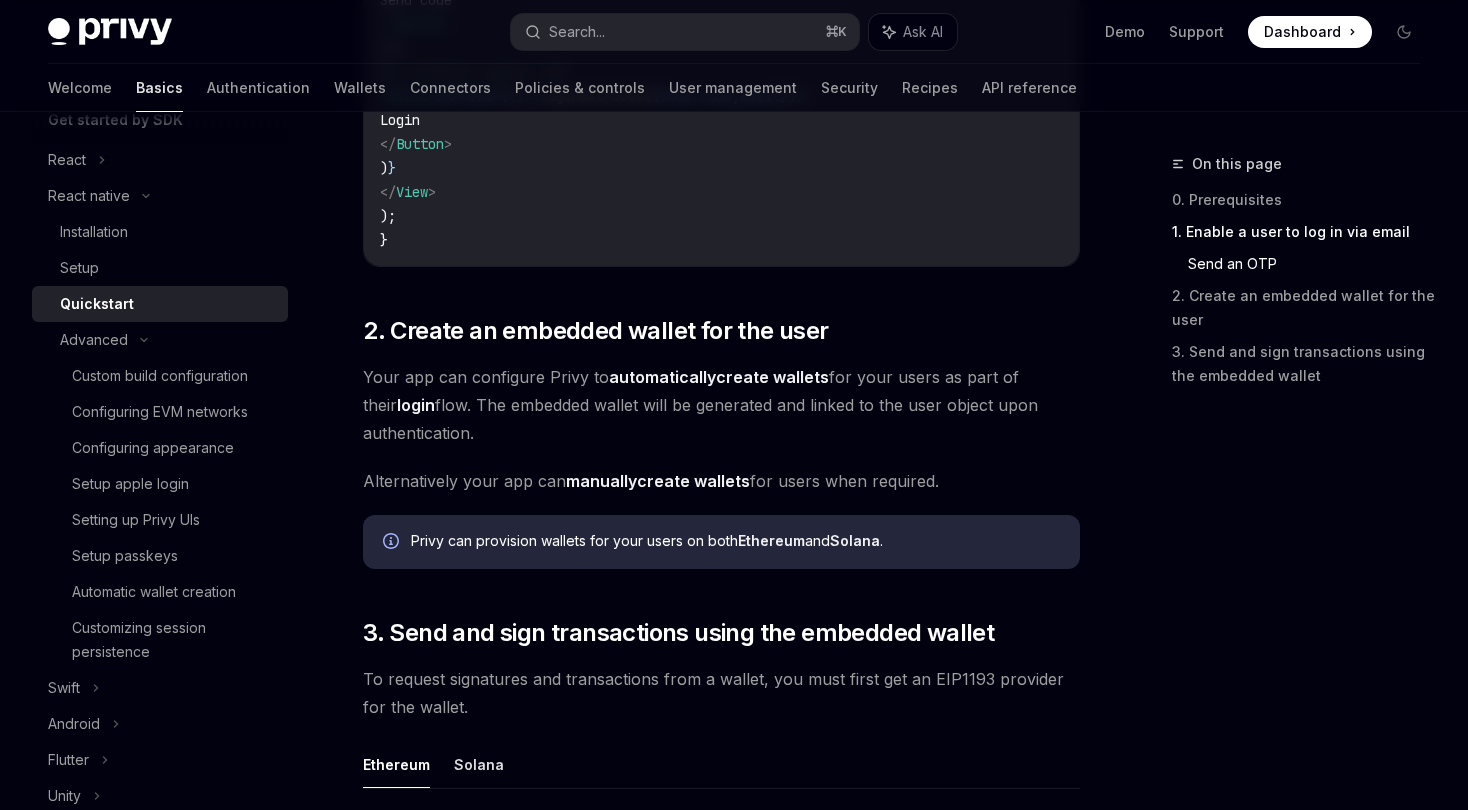 click on "​ 0. Prerequisites
This guide assumes that you have completed the  setup  guide.
​ 1. Enable a user to log in via email
This quickstart guide will demonstrate how to authenticate a user with a one time password as an
example, but Privy supports many authentication methods. Explore our  Authentication
docs  to learn about other methods such as socials, passkeys, and
external wallets to authenticate users in your app.
To authenticate a user via their email address, use the React Native SDK’s  useLoginWithEmail  hook.
Copy Ask AI import  { useLoginWithEmail }  from  '@privy-io/expo' ;
...
const  { sendCode ,  loginWithCode }  =  useLoginWithEmail ();
Ensure that this hook is mounted in a component that is wrapped by the  PrivyProvider .
You can use the returned methods  sendCode  and  loginWithCode  to authenticate your user per the instructions below.
​ Send an OTP
Send a one-time passcode (OTP) to the user’s  email  by passing their email address to the  sendCode :" at bounding box center (721, 224) 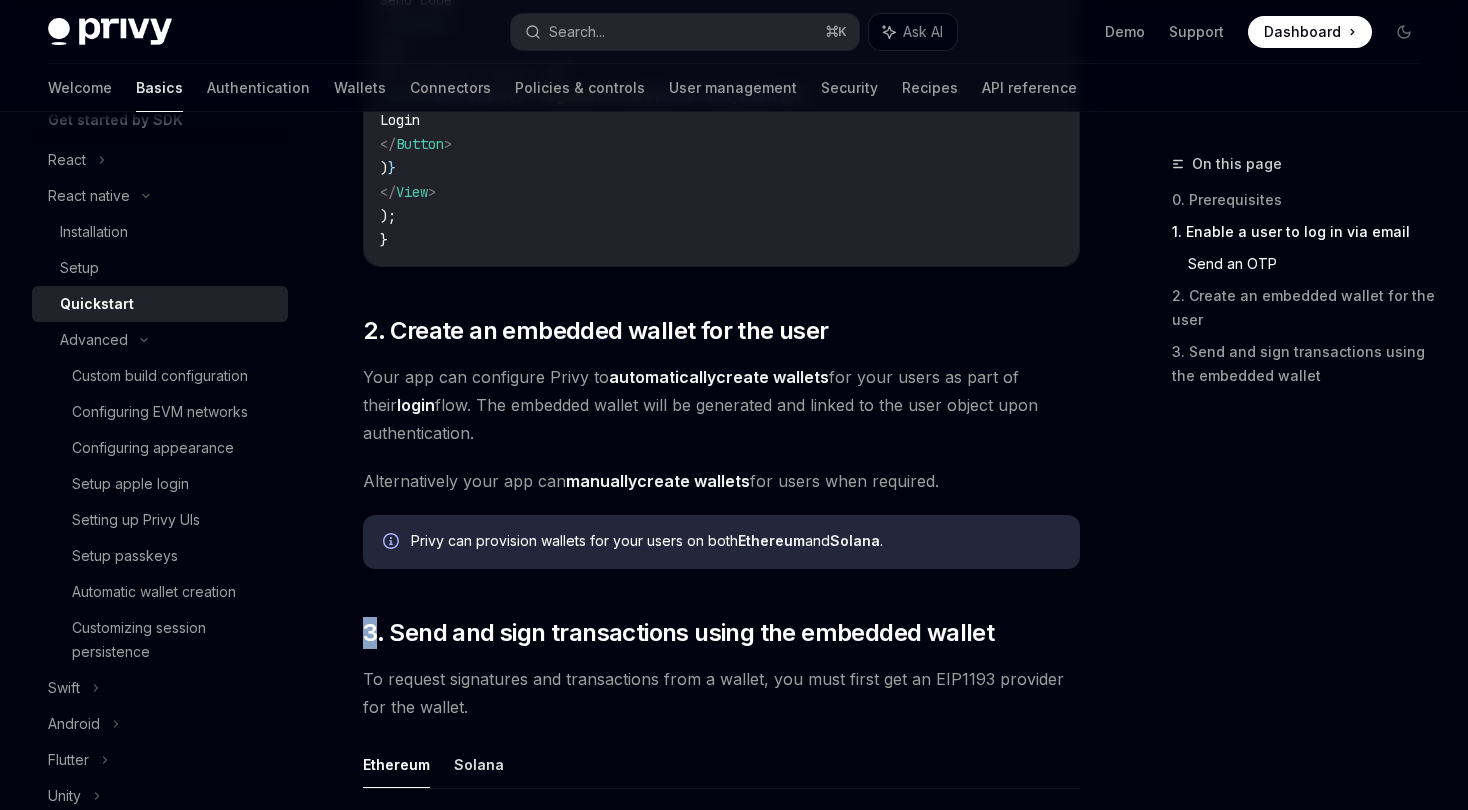 click on "​ 0. Prerequisites
This guide assumes that you have completed the  setup  guide.
​ 1. Enable a user to log in via email
This quickstart guide will demonstrate how to authenticate a user with a one time password as an
example, but Privy supports many authentication methods. Explore our  Authentication
docs  to learn about other methods such as socials, passkeys, and
external wallets to authenticate users in your app.
To authenticate a user via their email address, use the React Native SDK’s  useLoginWithEmail  hook.
Copy Ask AI import  { useLoginWithEmail }  from  '@privy-io/expo' ;
...
const  { sendCode ,  loginWithCode }  =  useLoginWithEmail ();
Ensure that this hook is mounted in a component that is wrapped by the  PrivyProvider .
You can use the returned methods  sendCode  and  loginWithCode  to authenticate your user per the instructions below.
​ Send an OTP
Send a one-time passcode (OTP) to the user’s  email  by passing their email address to the  sendCode :" at bounding box center (721, 224) 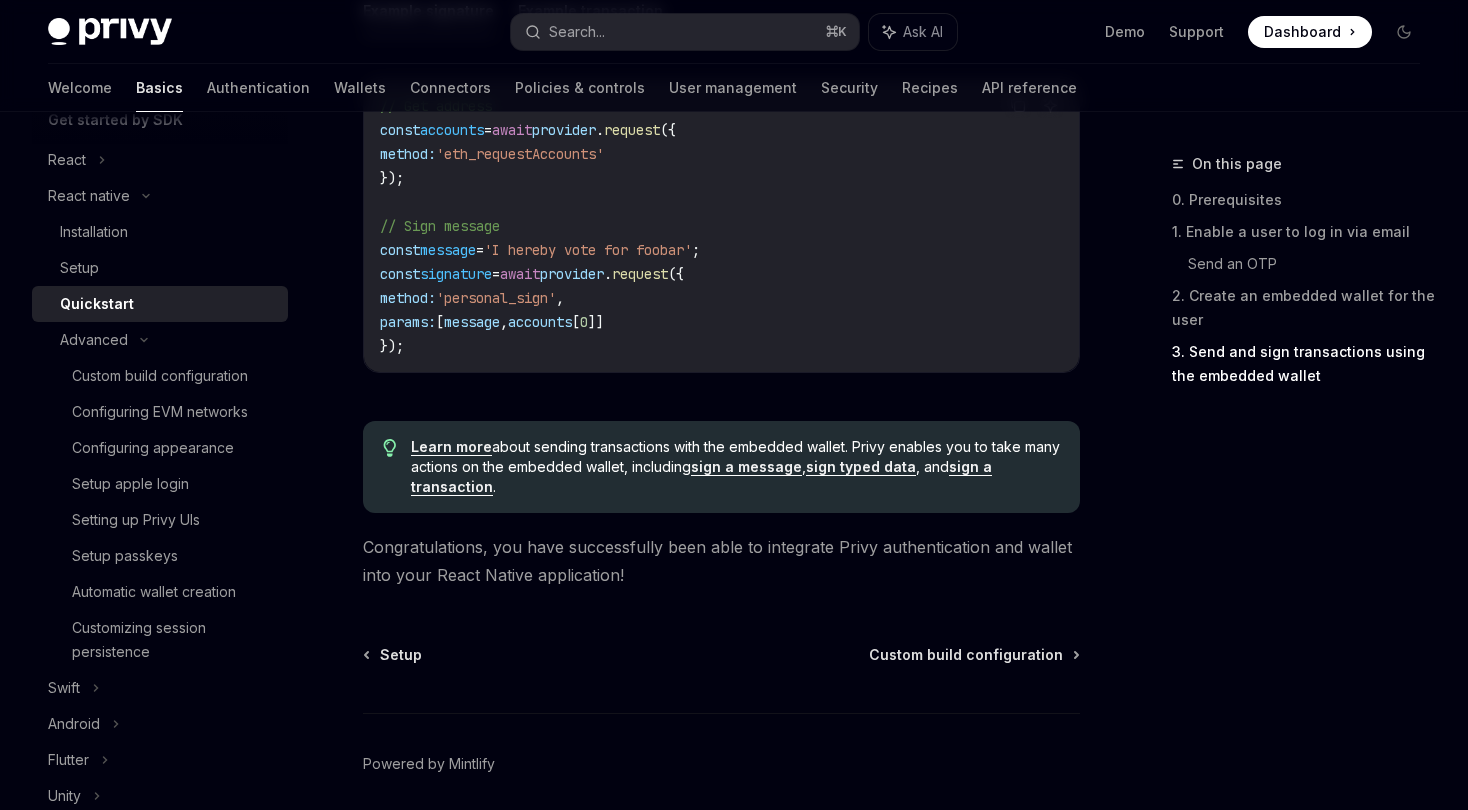 scroll, scrollTop: 3058, scrollLeft: 0, axis: vertical 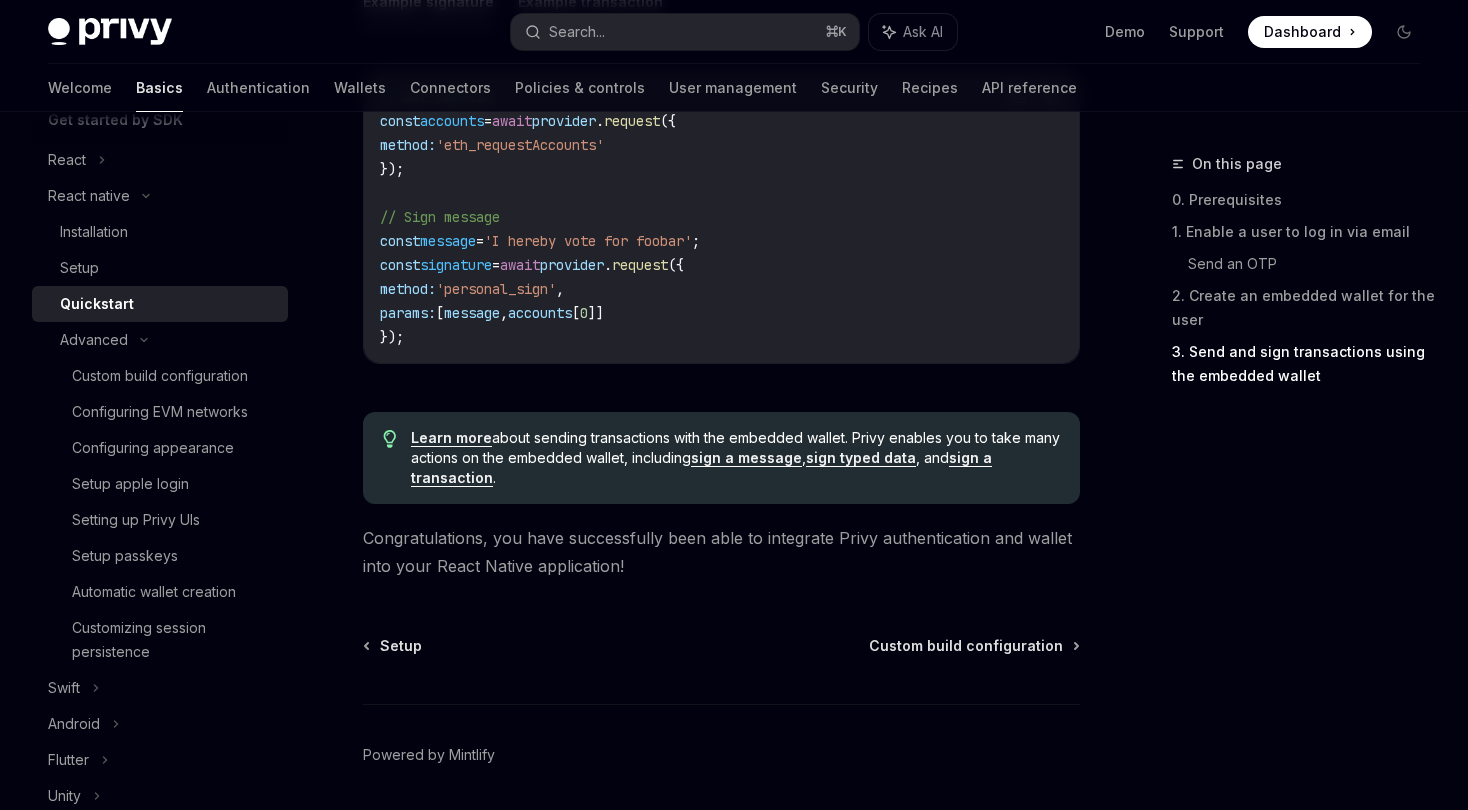 click on "Congratulations, you have successfully been able to integrate Privy authentication and wallet into your React Native application!" at bounding box center [721, 552] 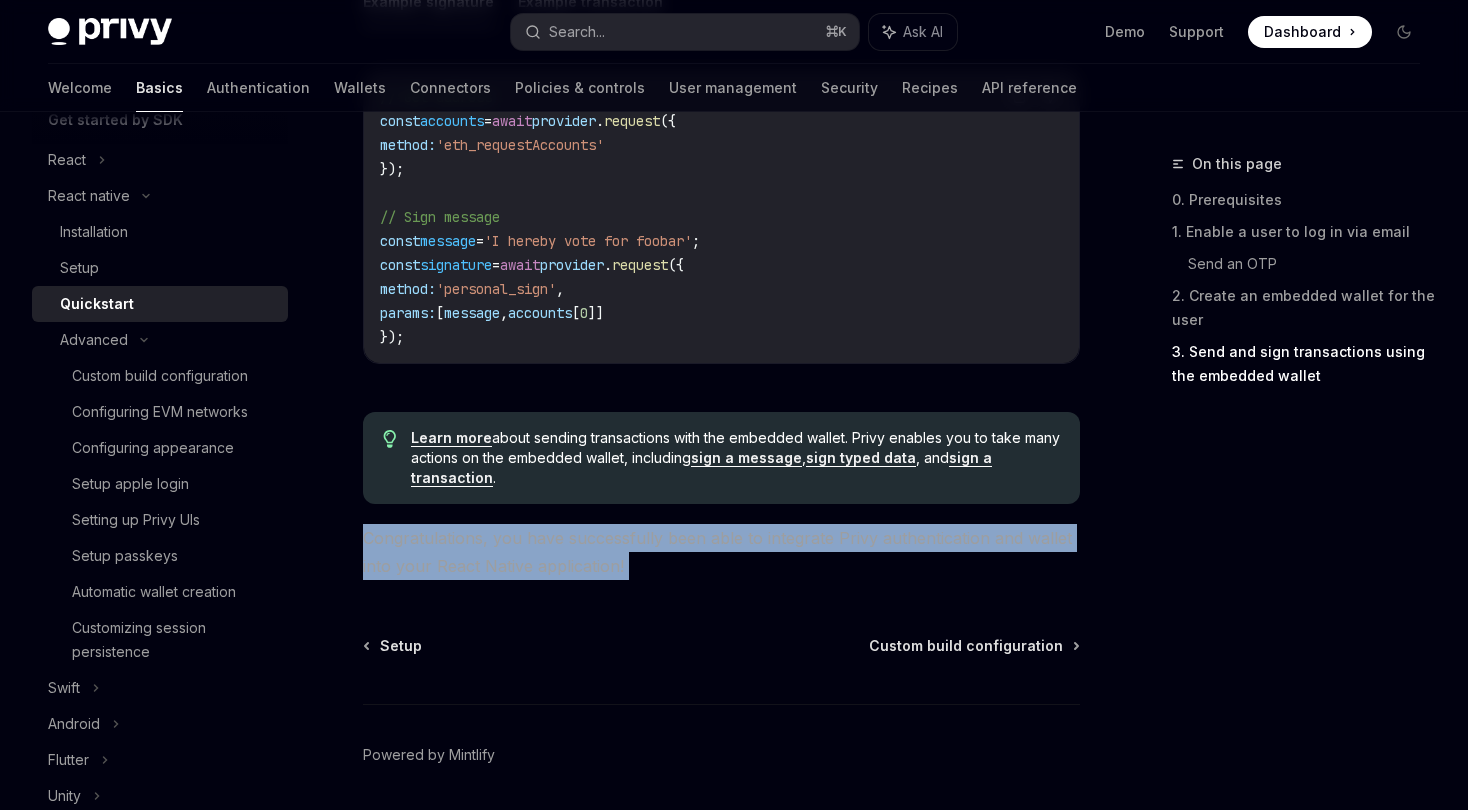 click on "Congratulations, you have successfully been able to integrate Privy authentication and wallet into your React Native application!" at bounding box center [721, 552] 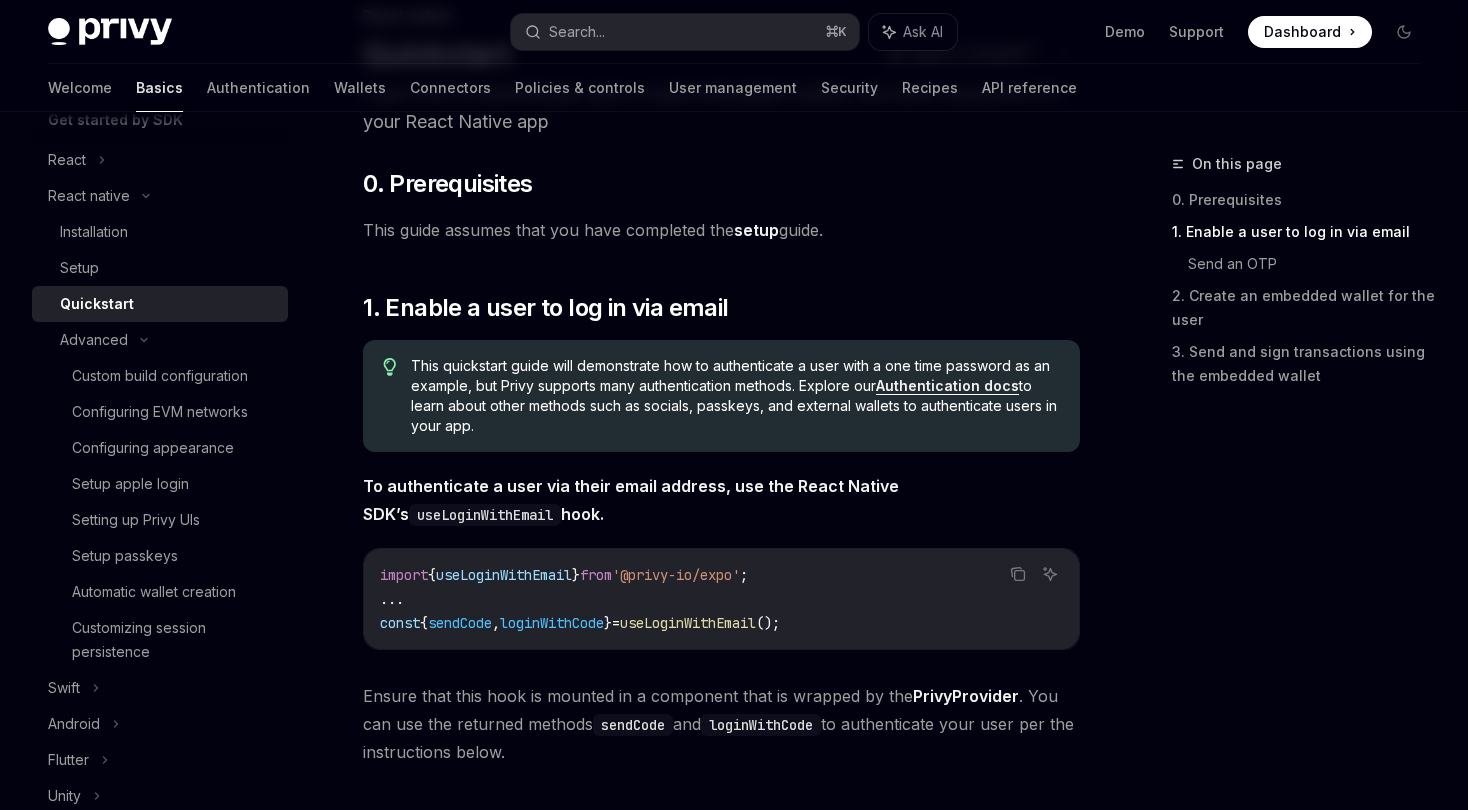 scroll, scrollTop: 0, scrollLeft: 0, axis: both 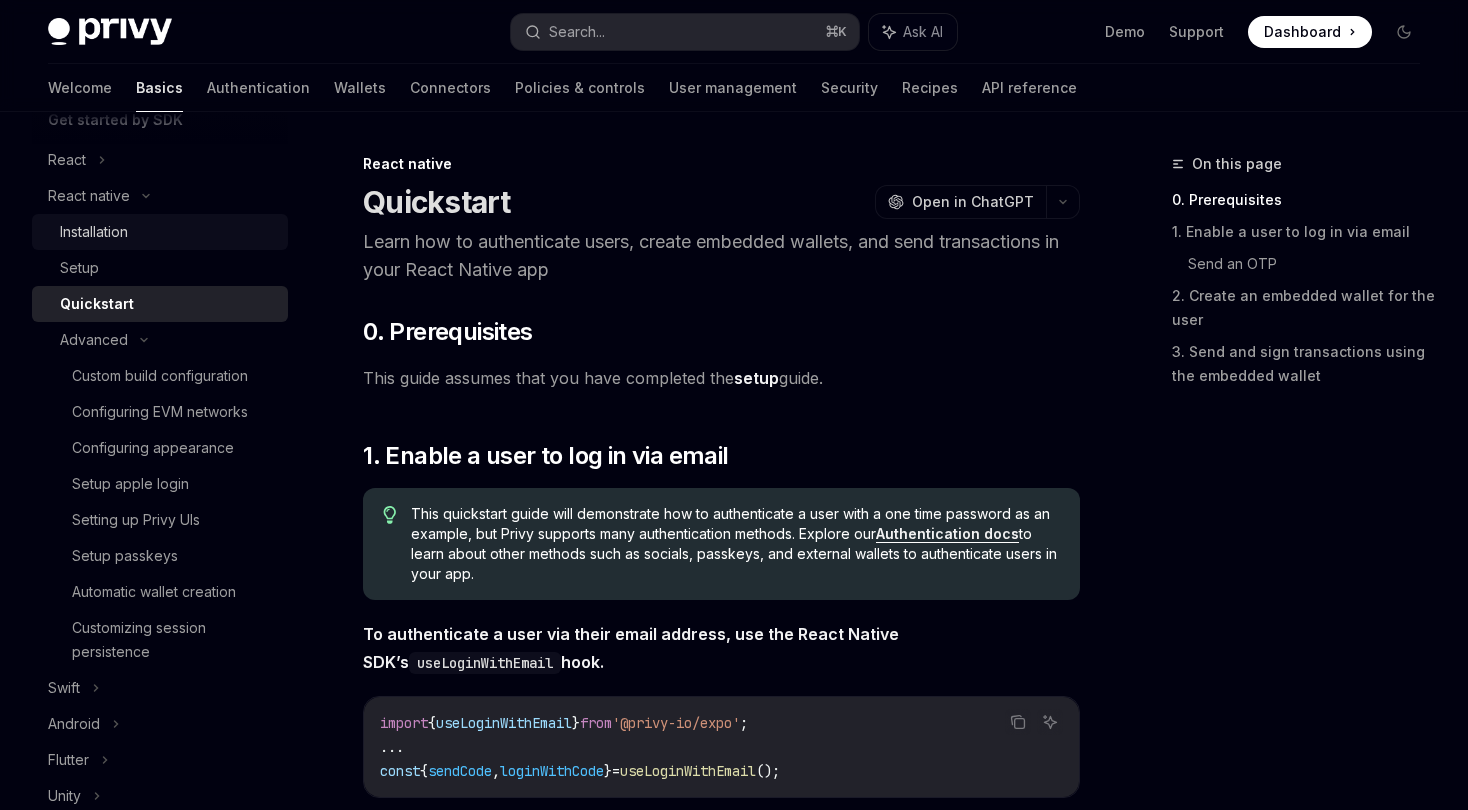 click on "Installation" at bounding box center [94, 232] 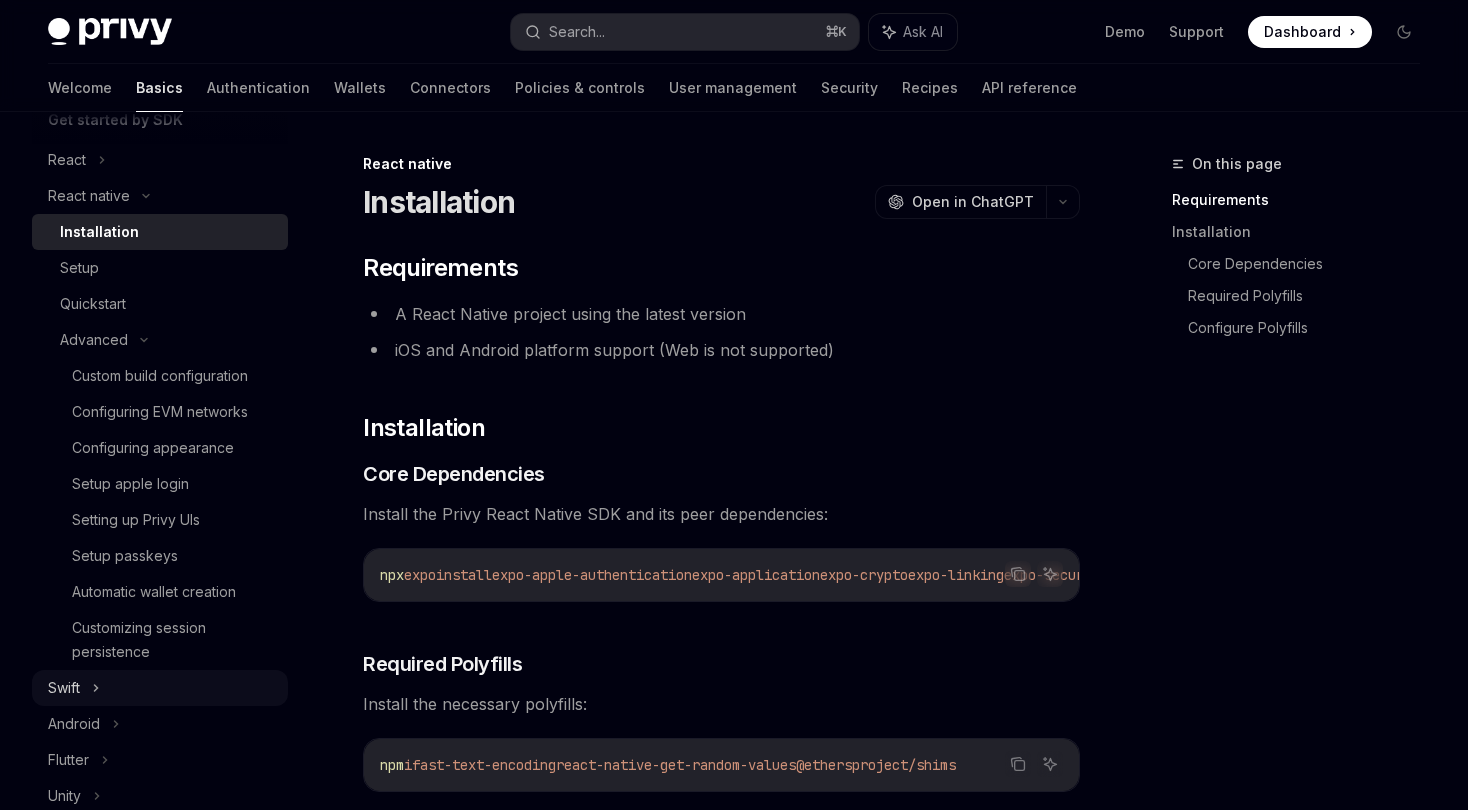 click on "Swift" at bounding box center [64, 688] 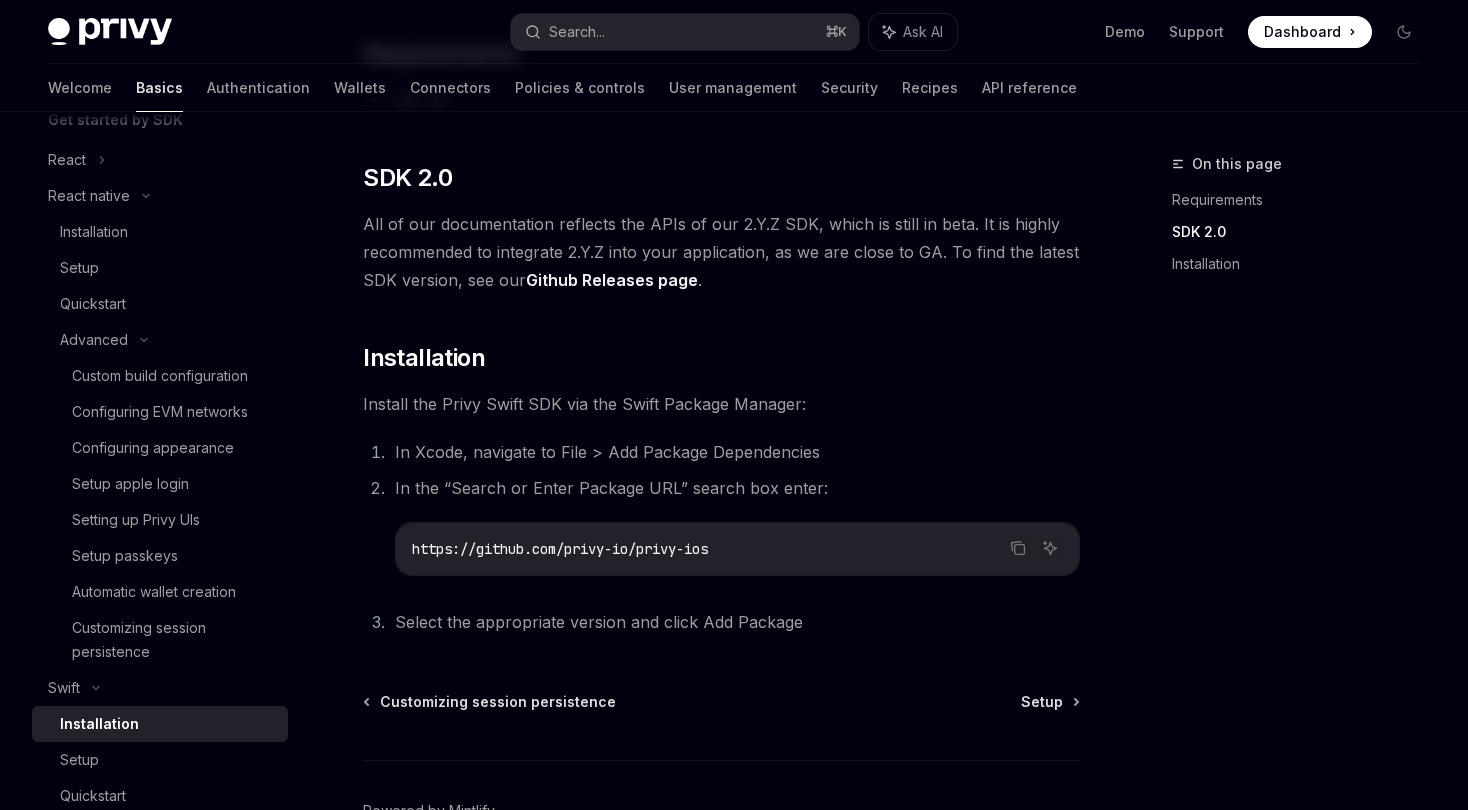 scroll, scrollTop: 337, scrollLeft: 0, axis: vertical 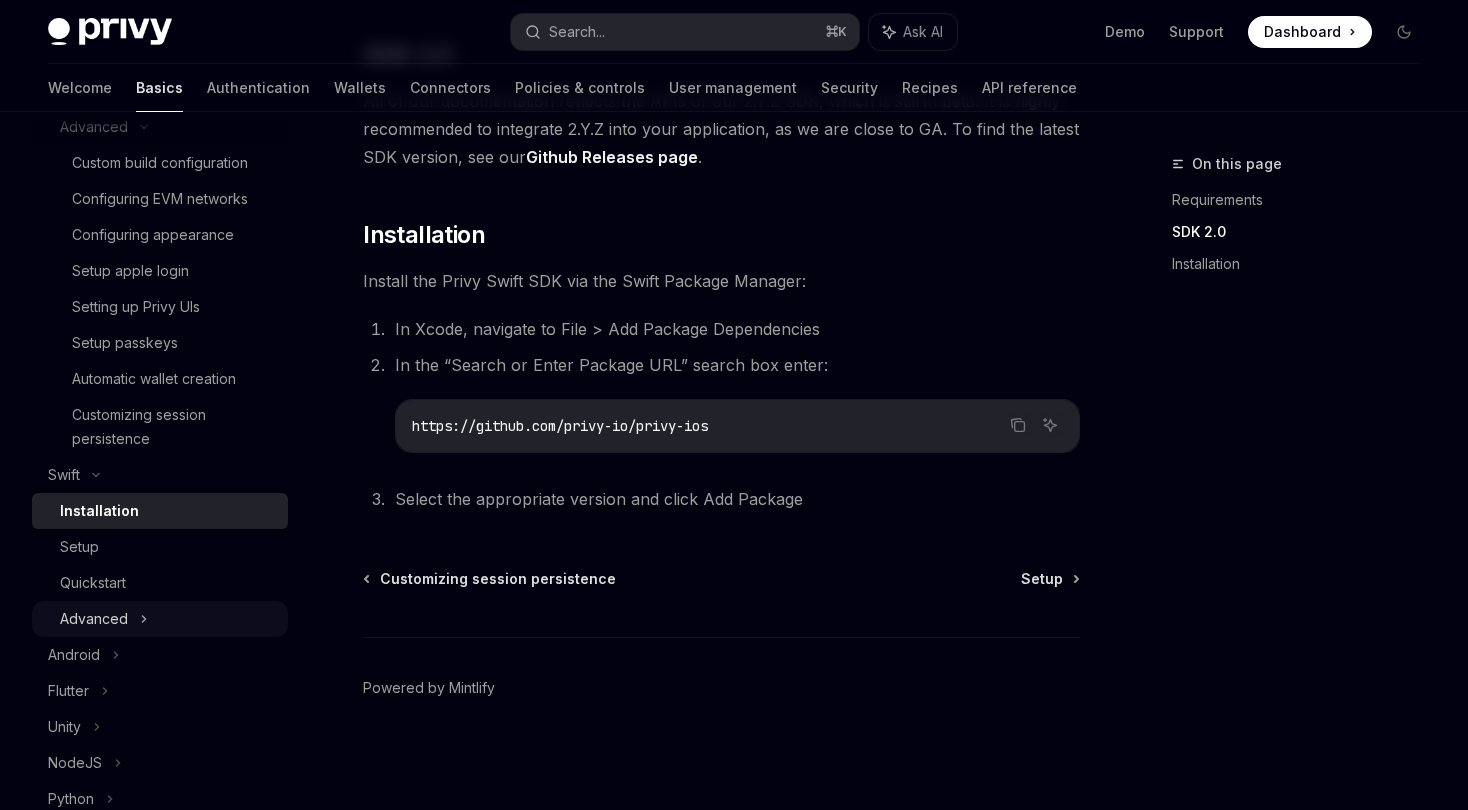 click on "Advanced" at bounding box center [160, 619] 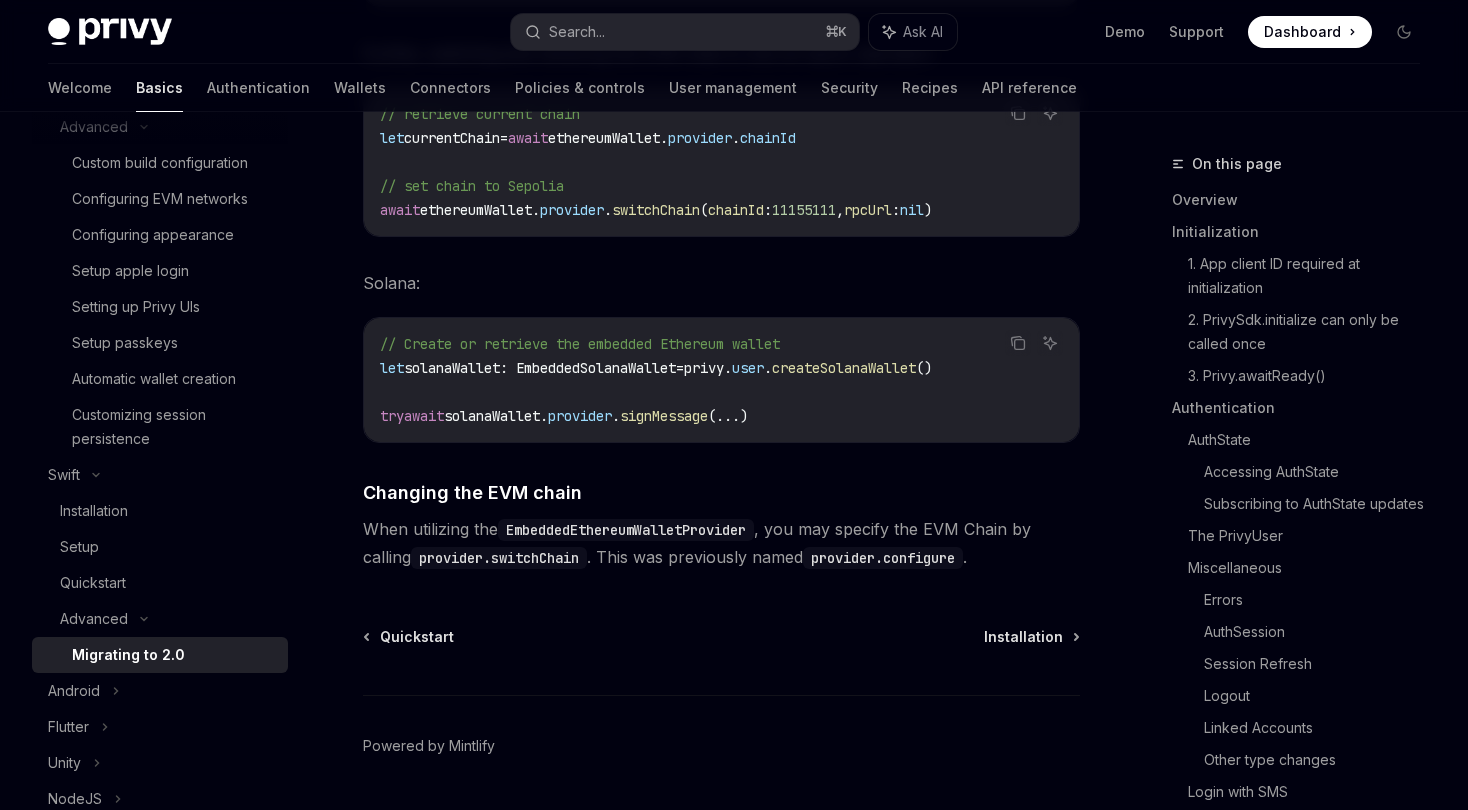 scroll, scrollTop: 8787, scrollLeft: 0, axis: vertical 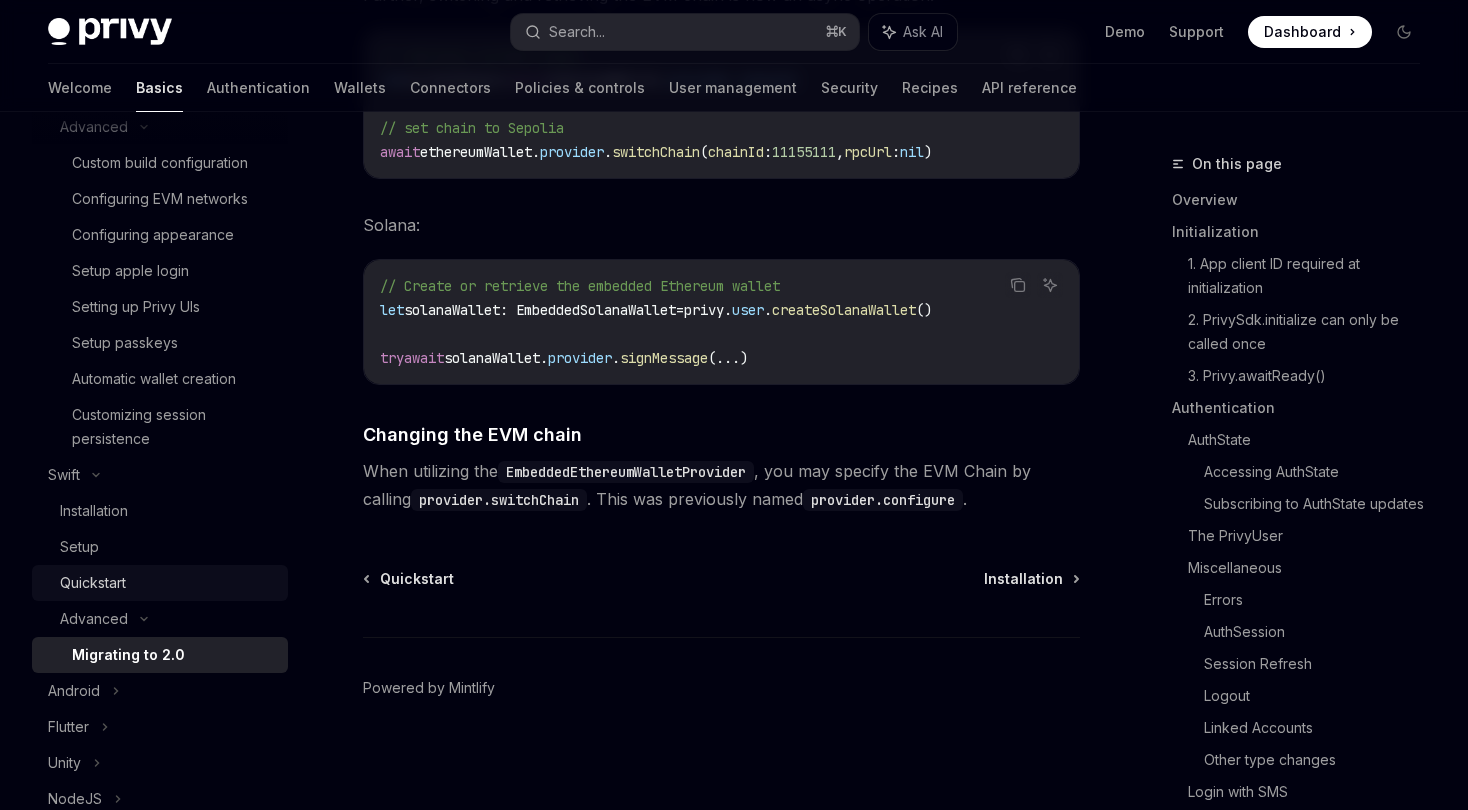 click on "Quickstart" at bounding box center [168, 583] 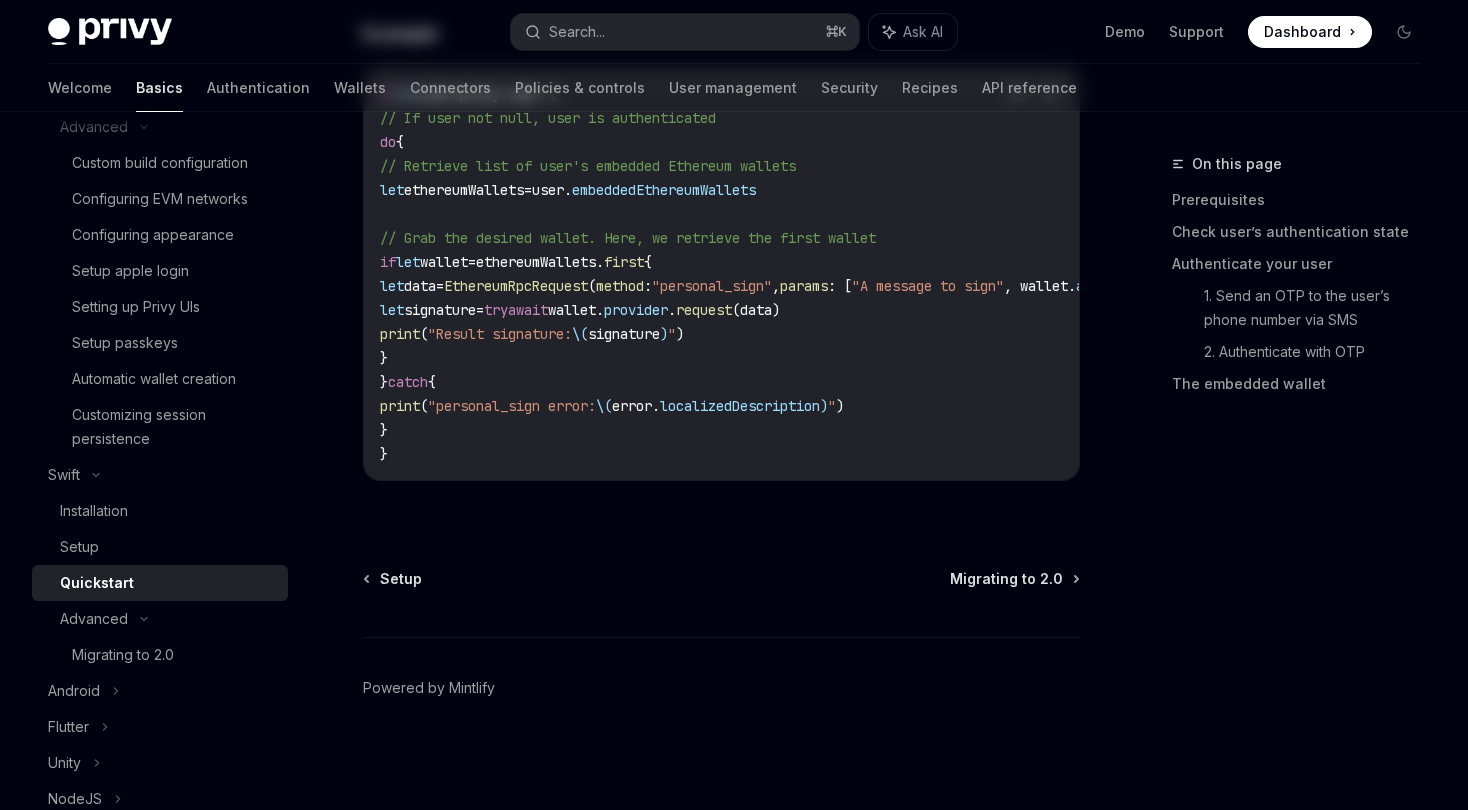 scroll, scrollTop: 0, scrollLeft: 0, axis: both 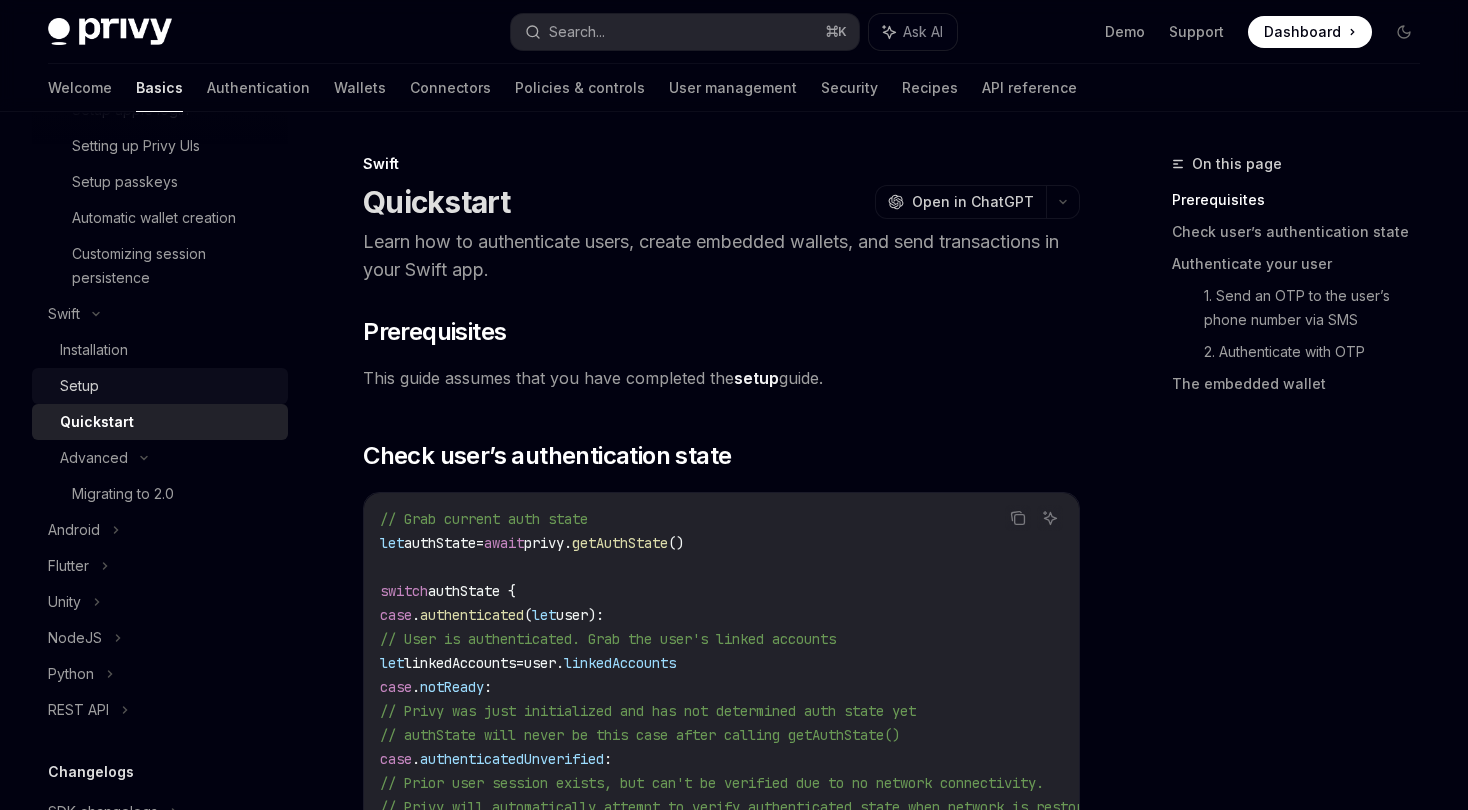 click on "Setup" at bounding box center (168, 386) 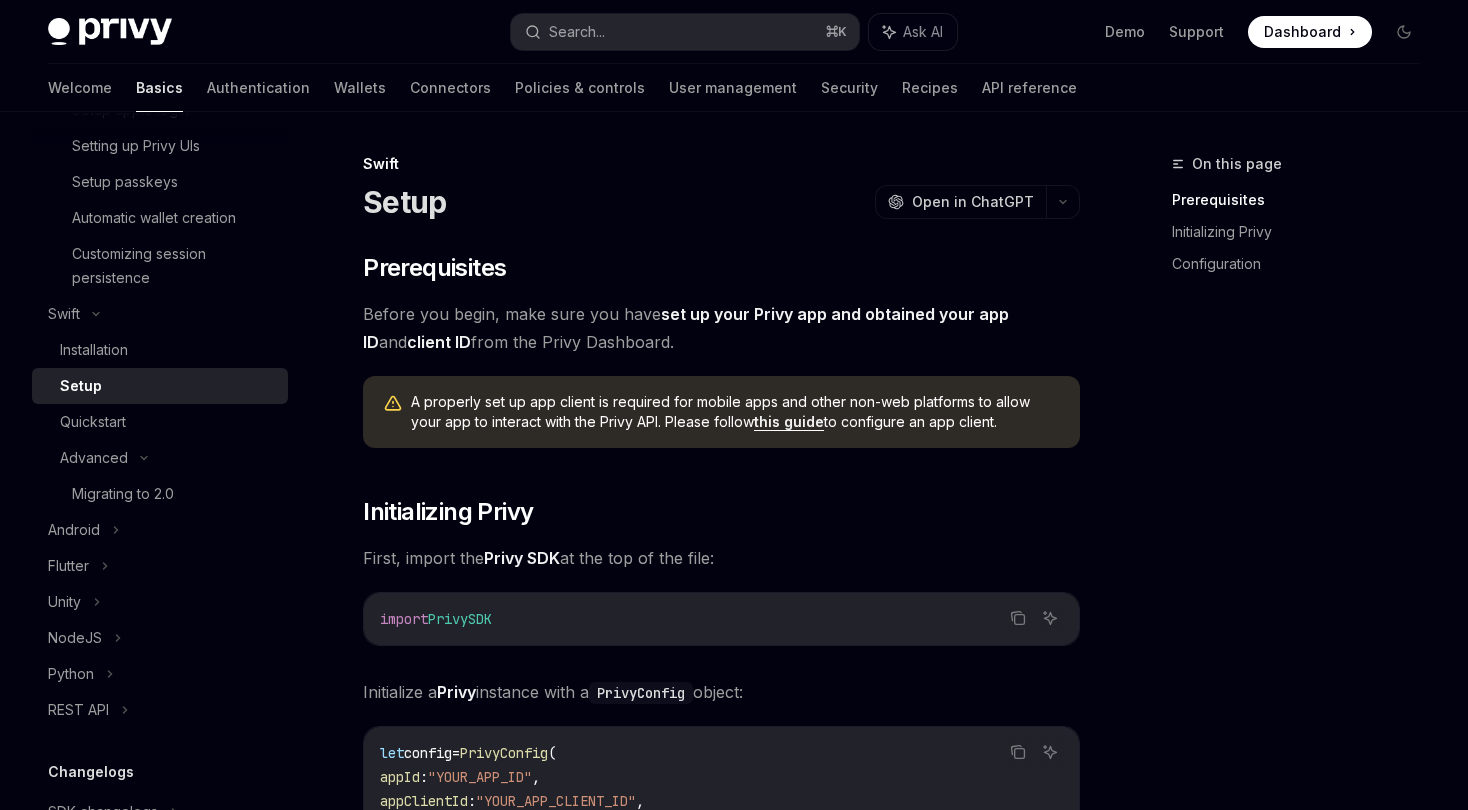 click on "A properly set up app client is required for mobile apps and other non-web platforms to allow your
app to interact with the Privy API. Please follow  this
guide  to configure an app client." at bounding box center (735, 412) 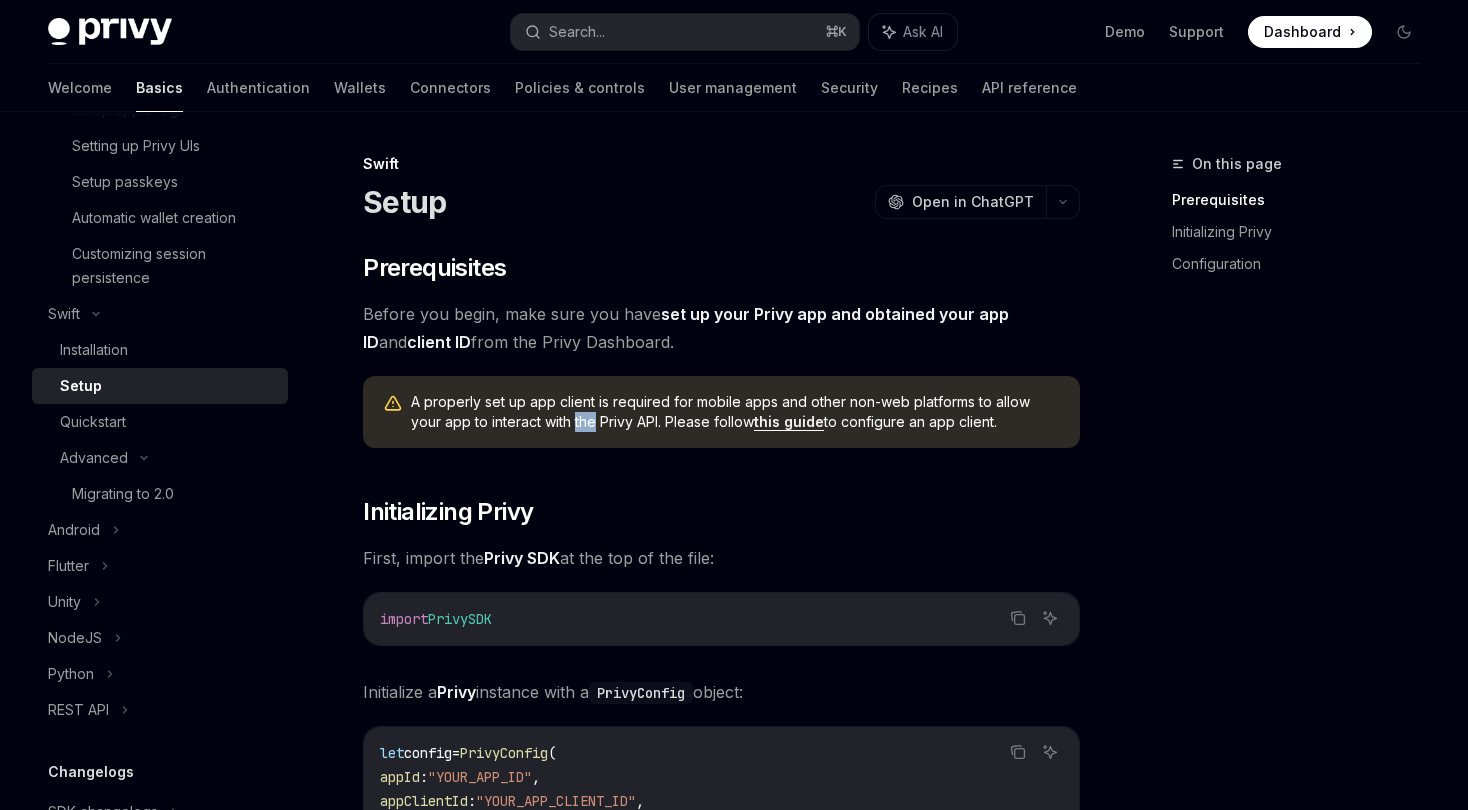 click on "A properly set up app client is required for mobile apps and other non-web platforms to allow your
app to interact with the Privy API. Please follow  this
guide  to configure an app client." at bounding box center (735, 412) 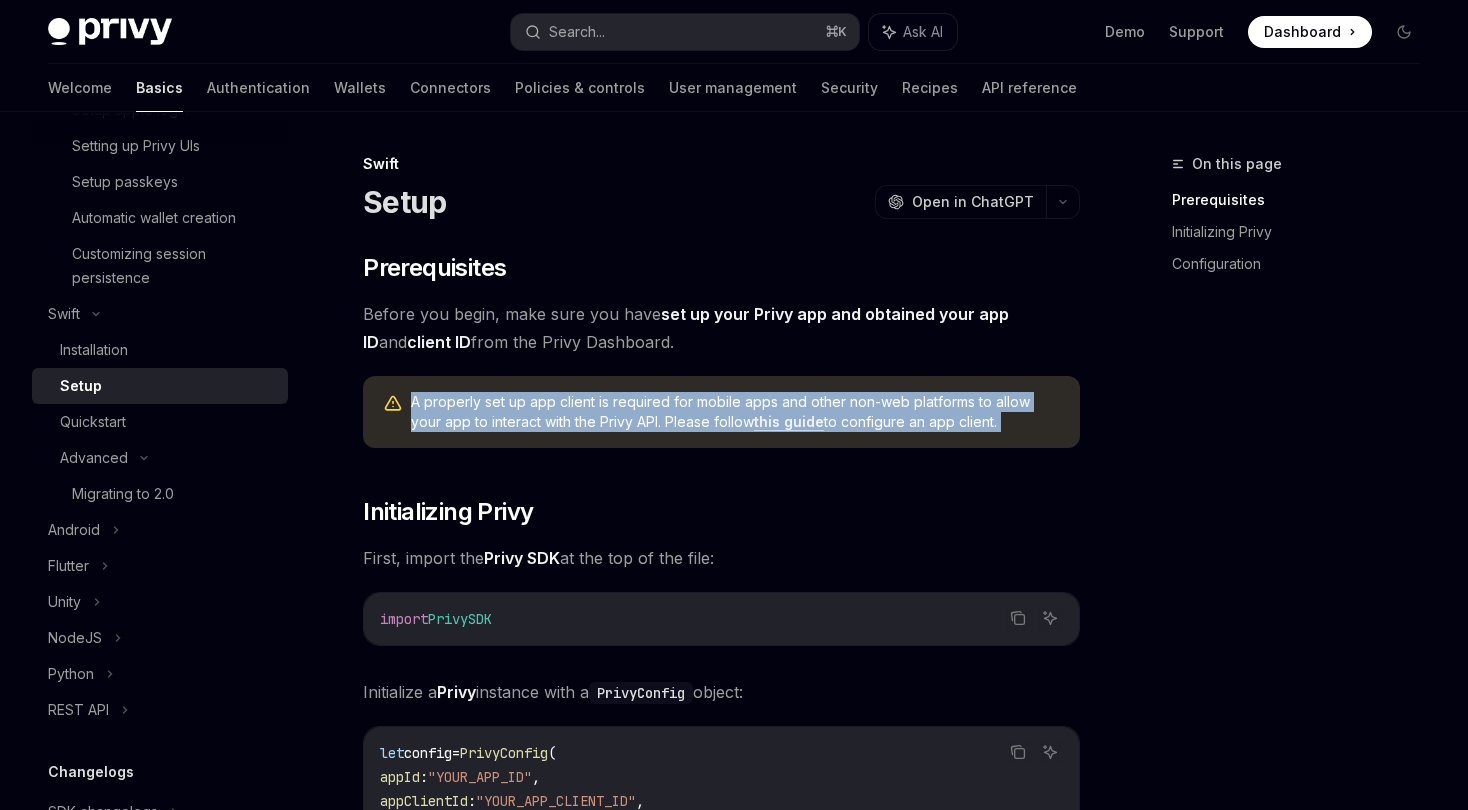 click on "A properly set up app client is required for mobile apps and other non-web platforms to allow your
app to interact with the Privy API. Please follow  this
guide  to configure an app client." at bounding box center (735, 412) 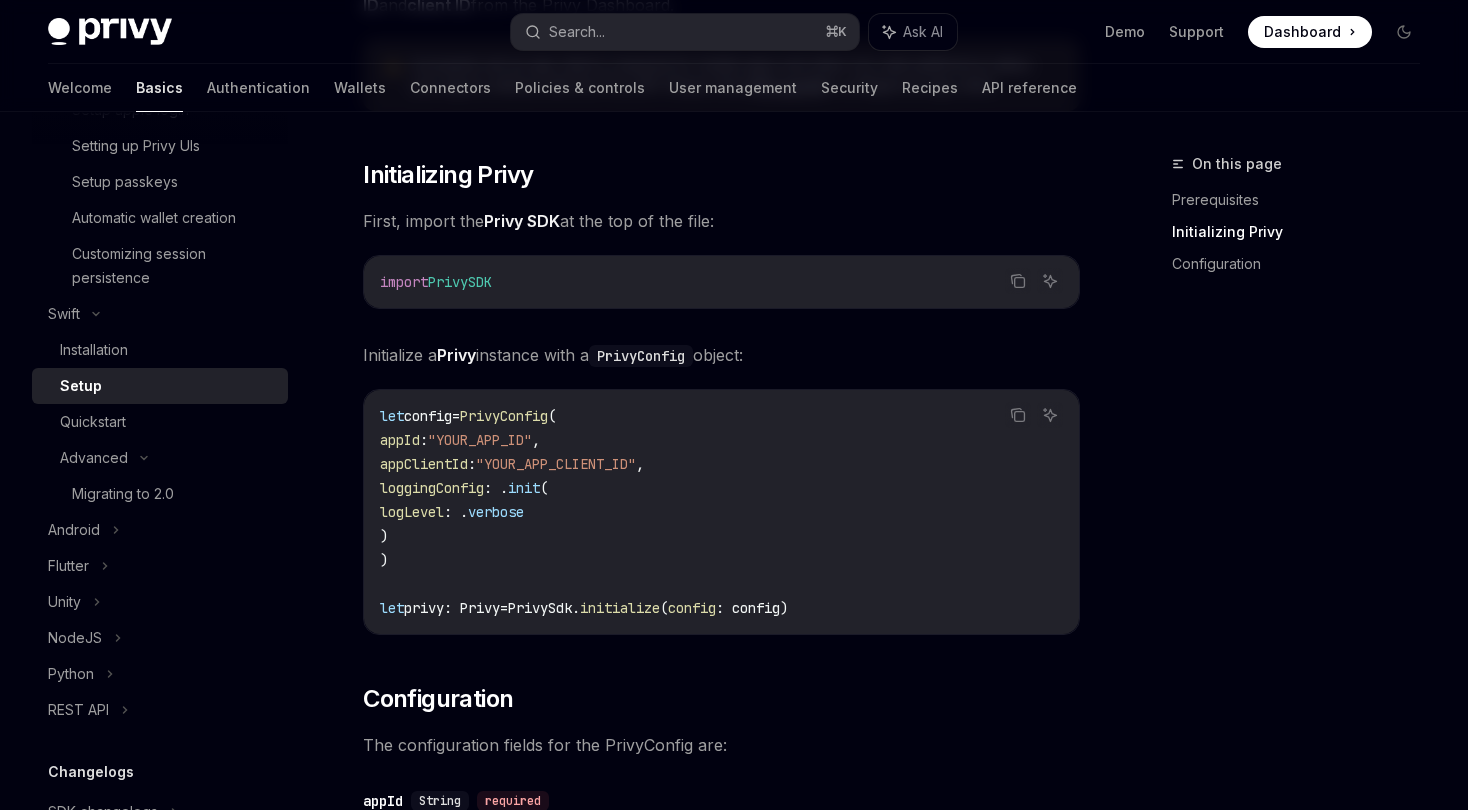 scroll, scrollTop: 0, scrollLeft: 0, axis: both 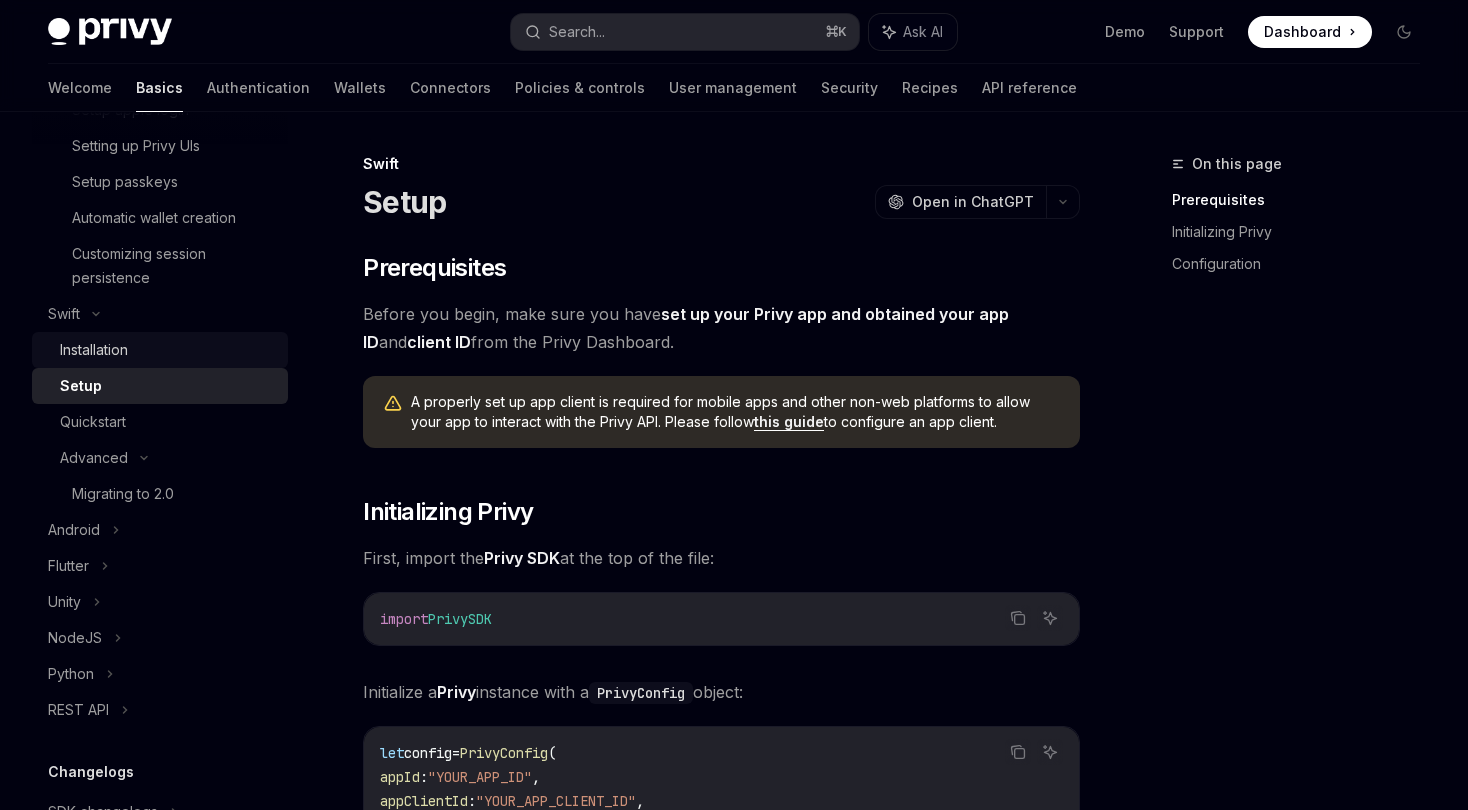 click on "Installation" at bounding box center [94, 350] 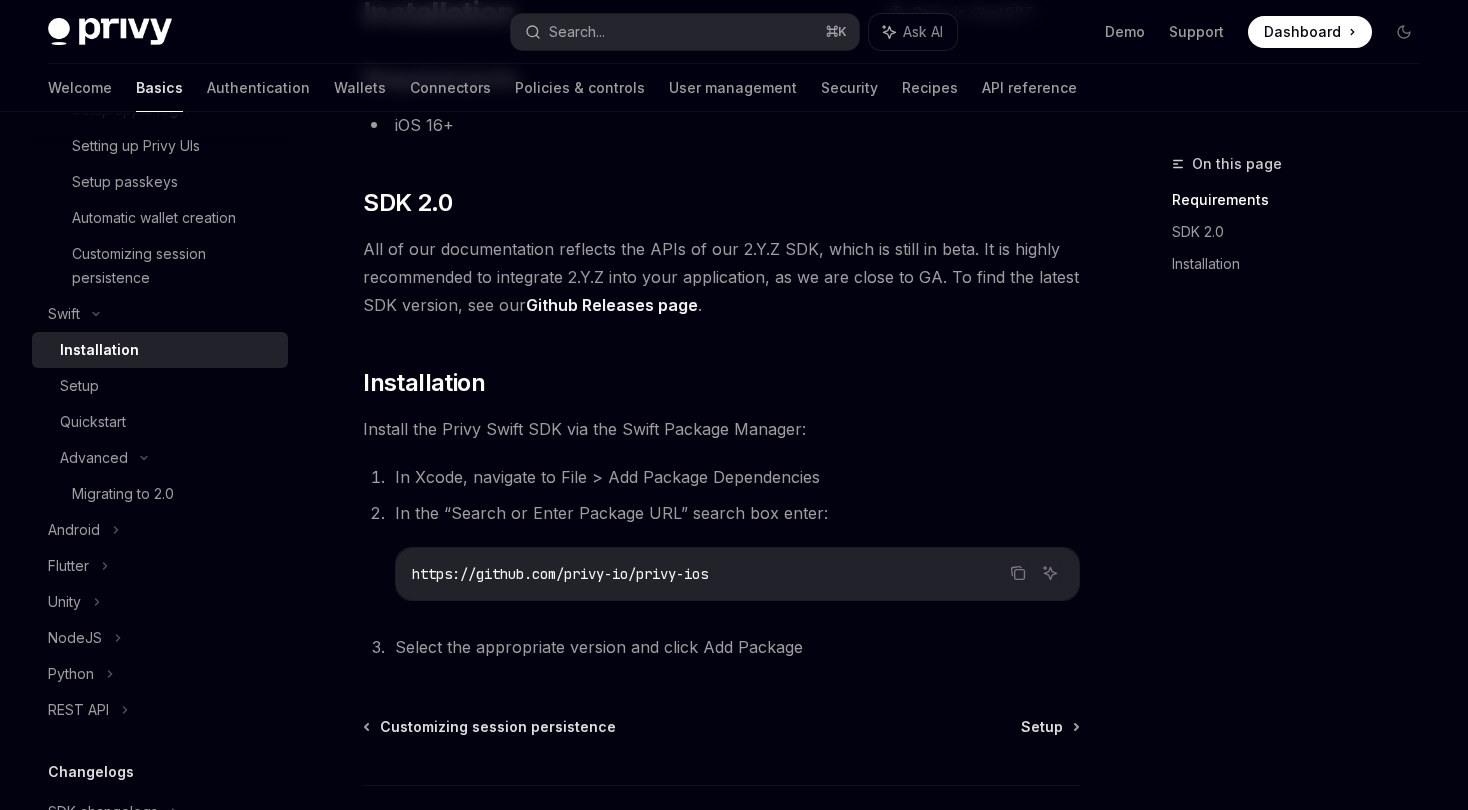 scroll, scrollTop: 337, scrollLeft: 0, axis: vertical 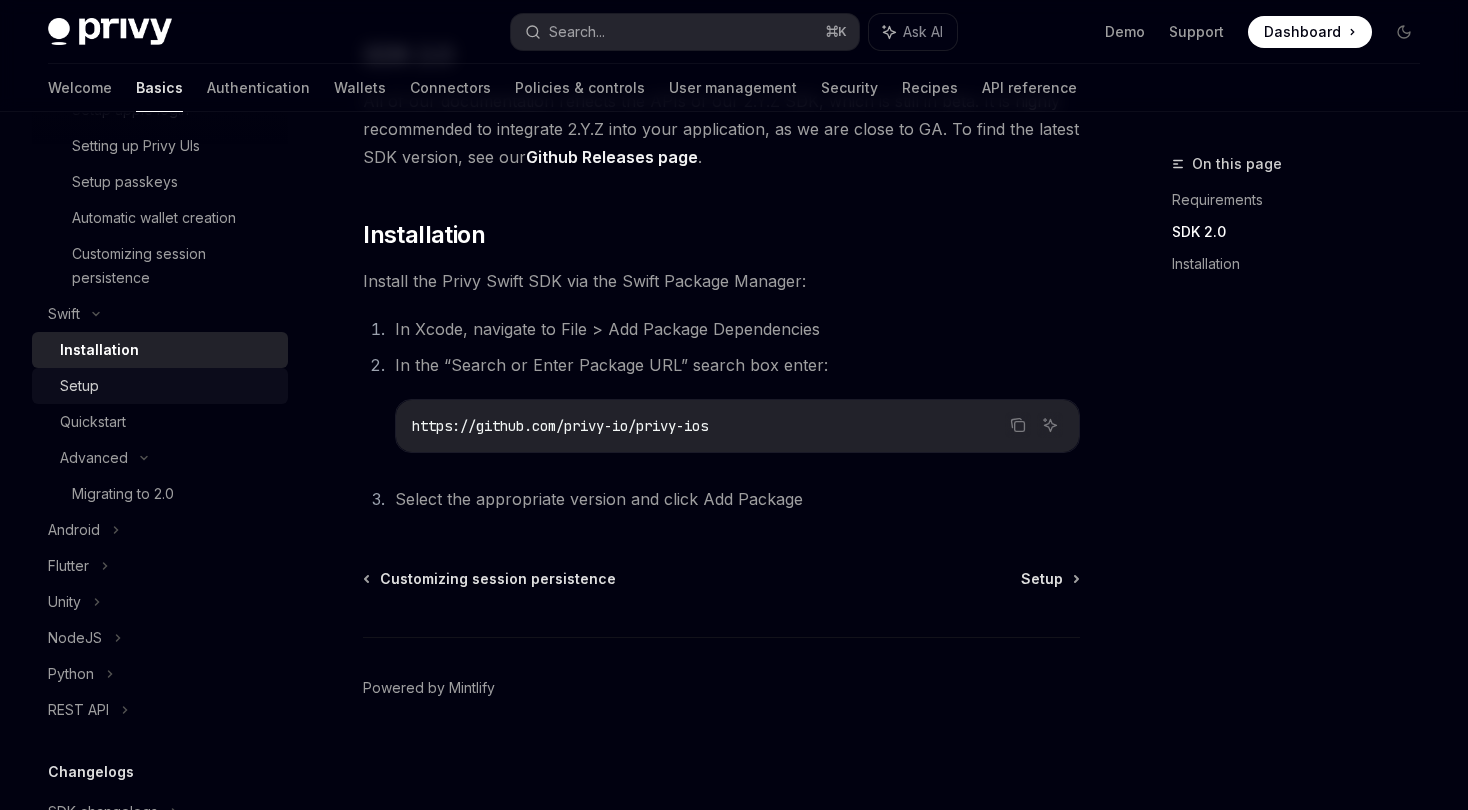 click on "Setup" at bounding box center [168, 386] 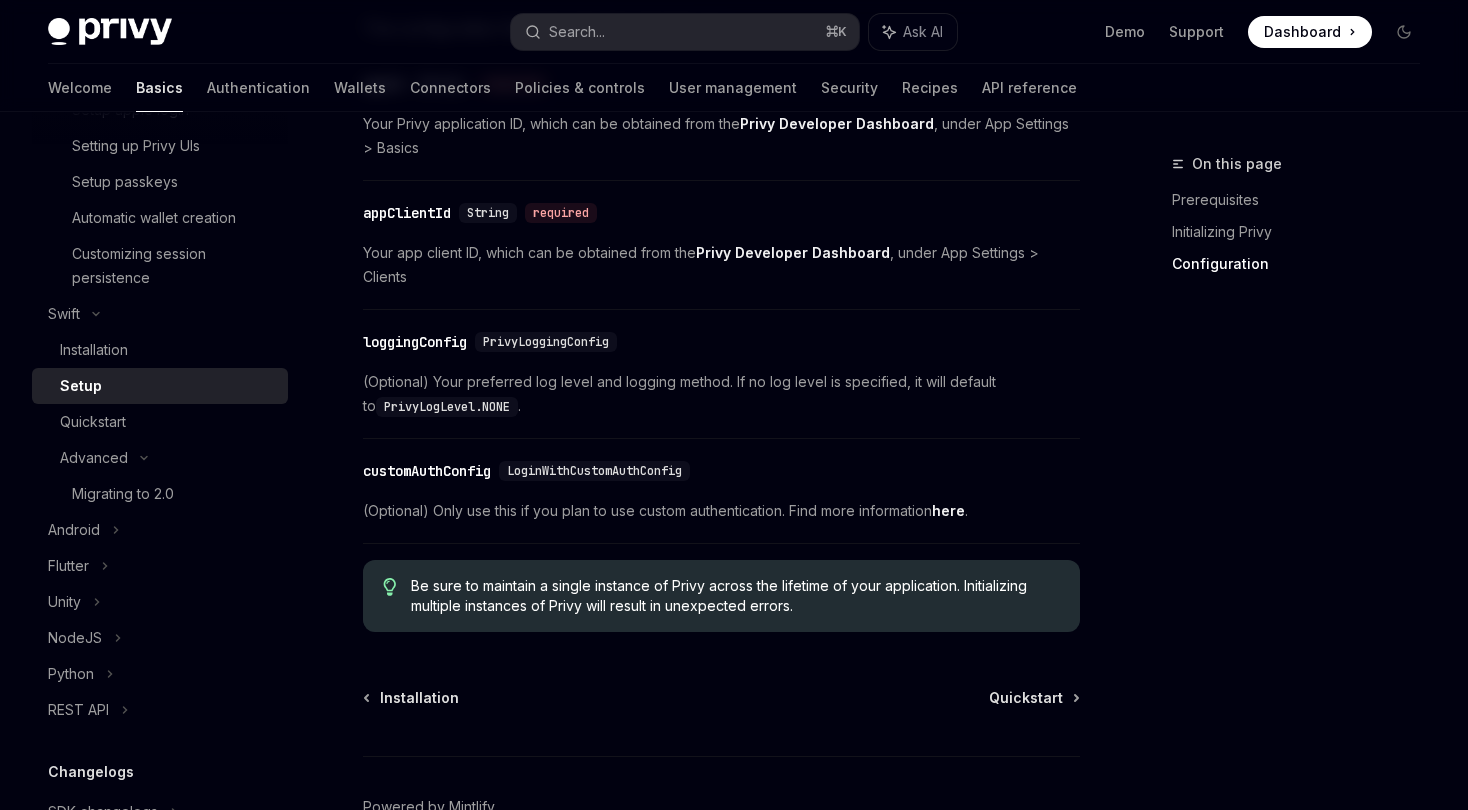 scroll, scrollTop: 1103, scrollLeft: 0, axis: vertical 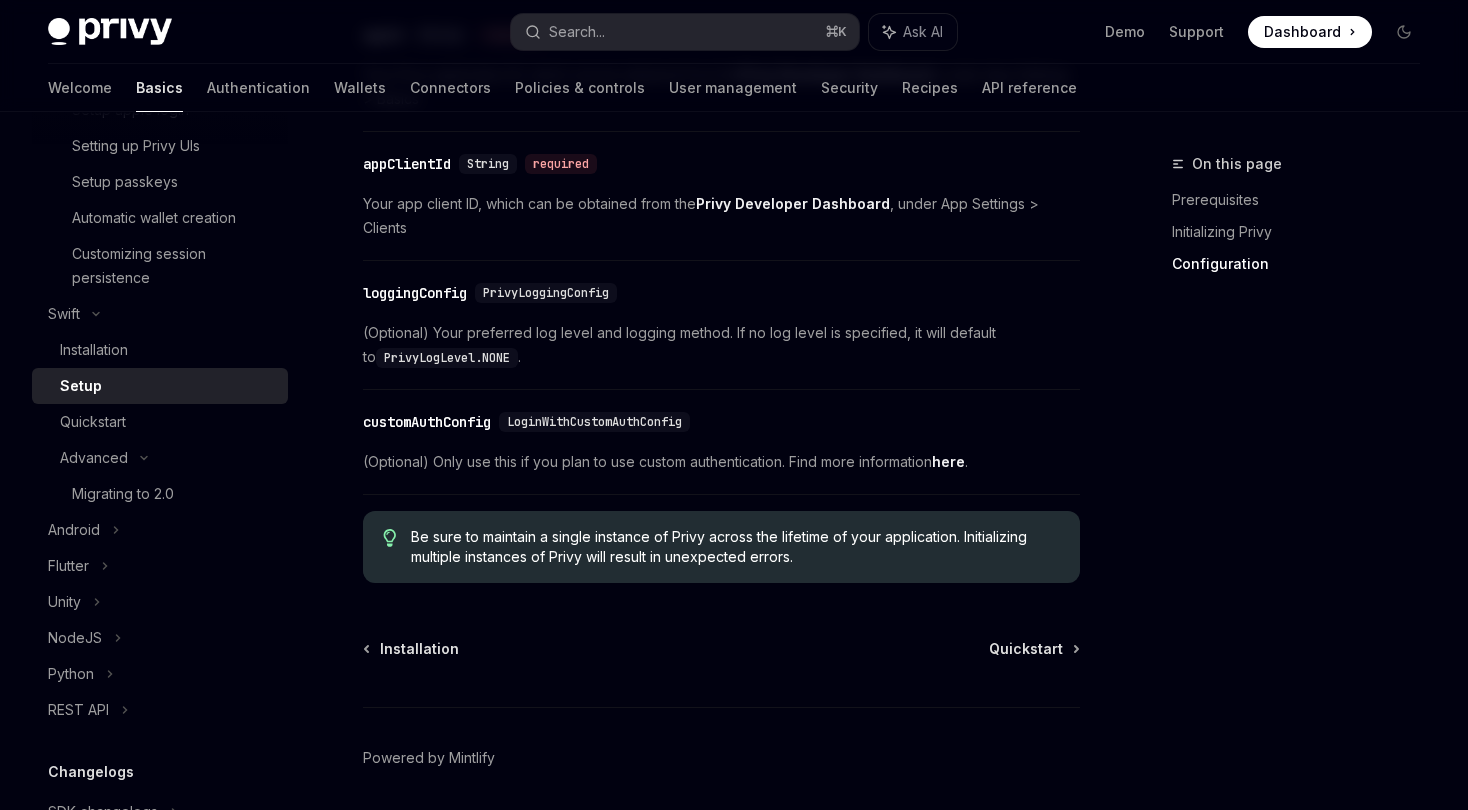 click on "Be sure to maintain a single instance of Privy across the lifetime of your application.
Initializing multiple instances of Privy will result in unexpected errors." at bounding box center (735, 547) 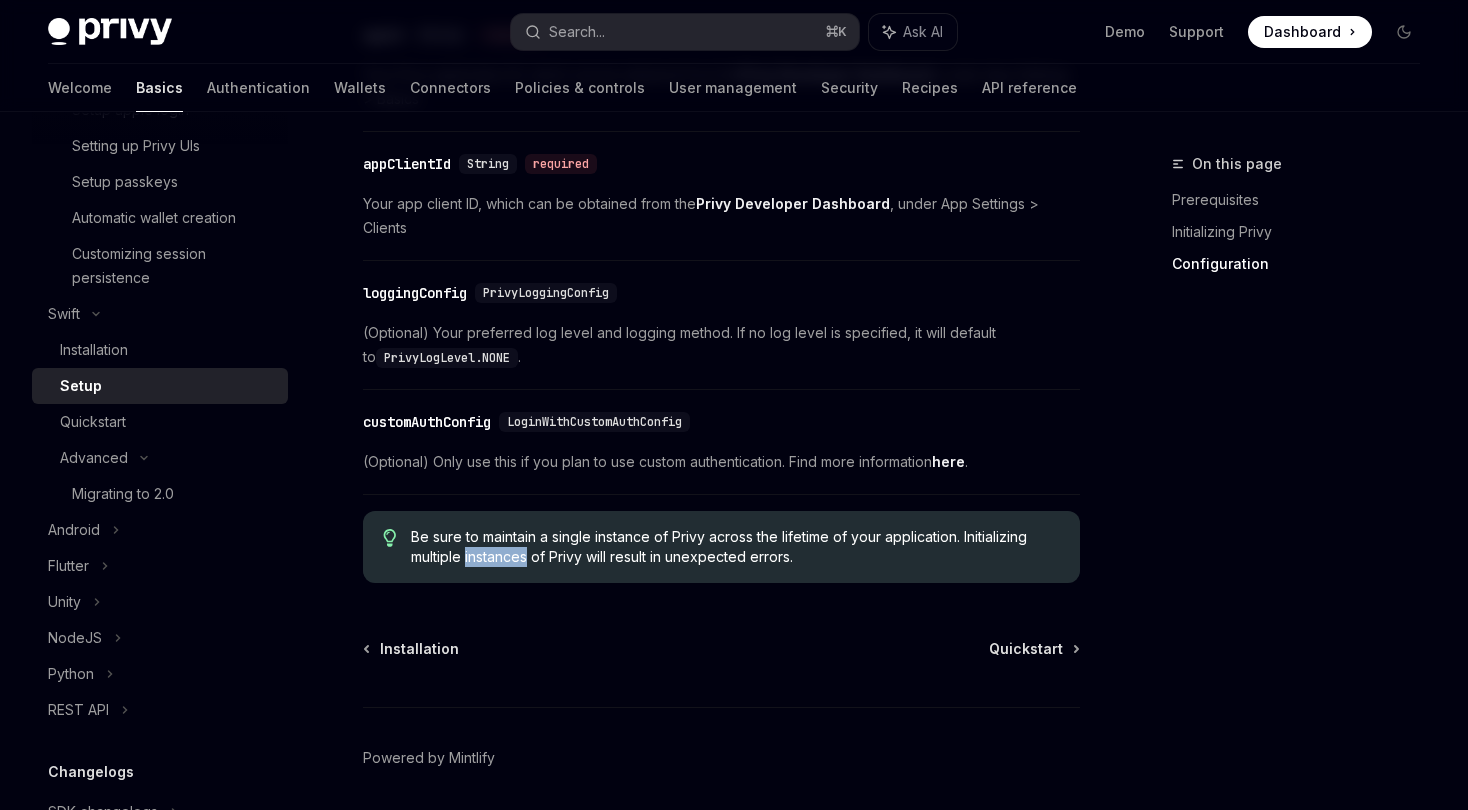 click on "Be sure to maintain a single instance of Privy across the lifetime of your application.
Initializing multiple instances of Privy will result in unexpected errors." at bounding box center (735, 547) 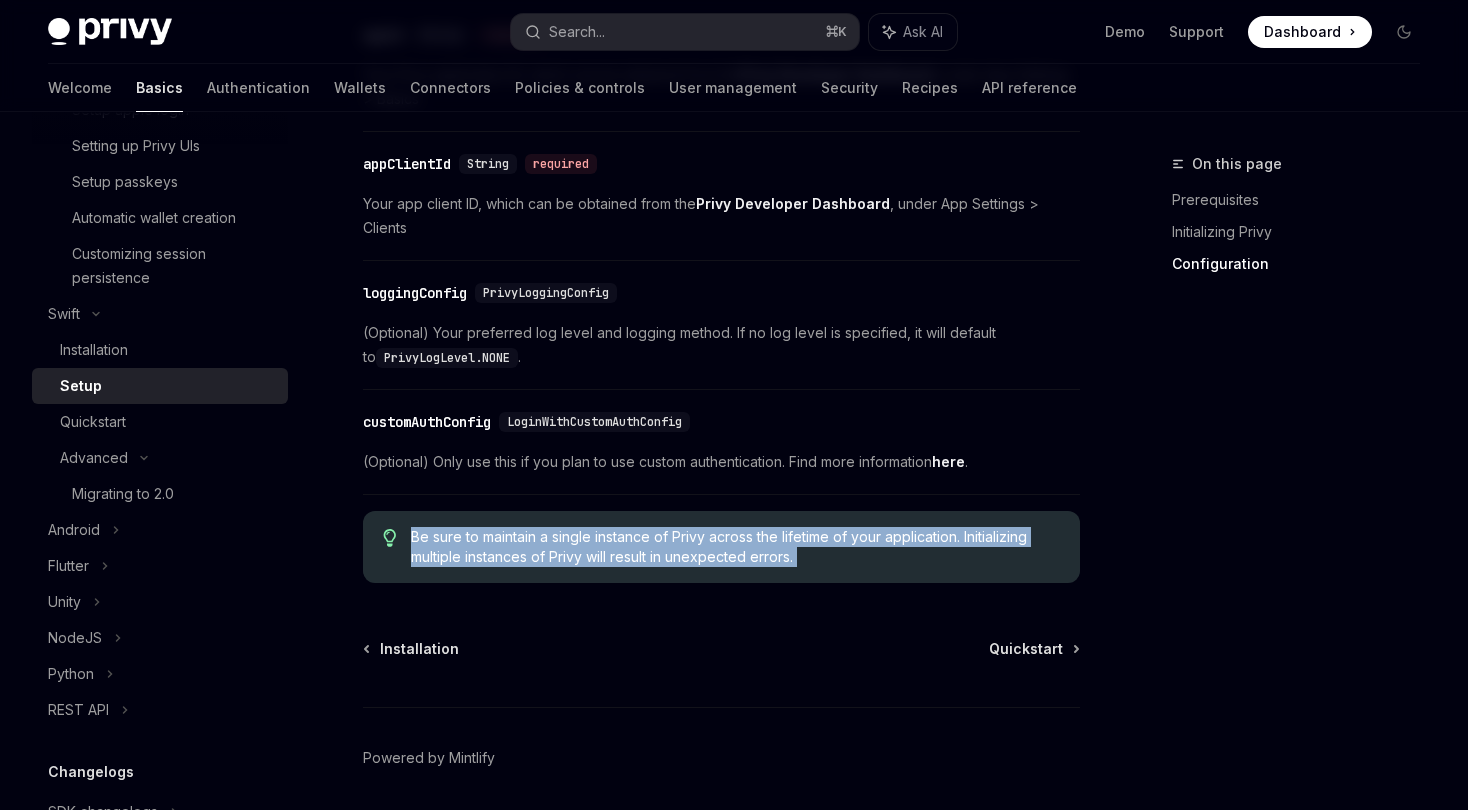 click on "Be sure to maintain a single instance of Privy across the lifetime of your application.
Initializing multiple instances of Privy will result in unexpected errors." at bounding box center [735, 547] 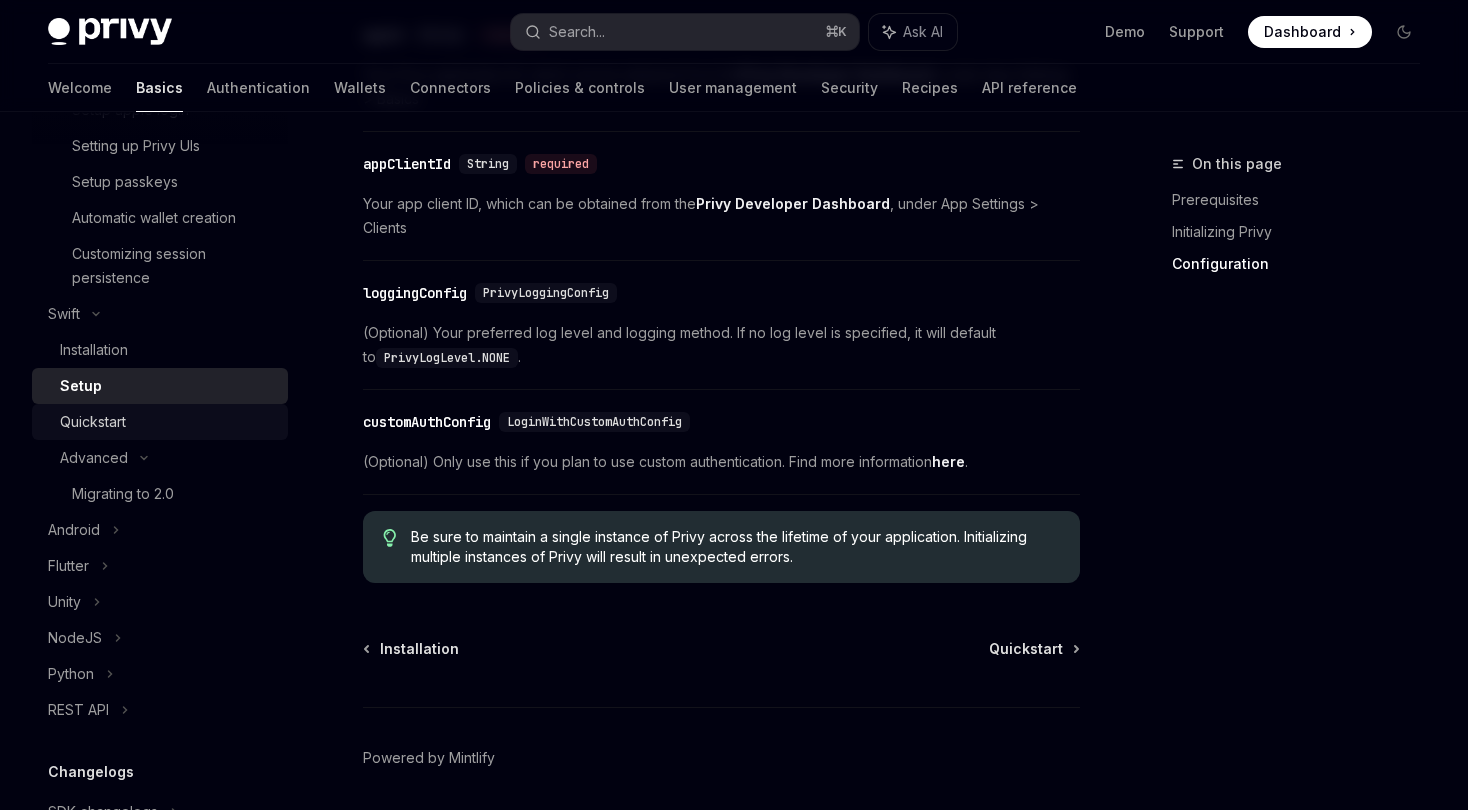 click on "Quickstart" at bounding box center [168, 422] 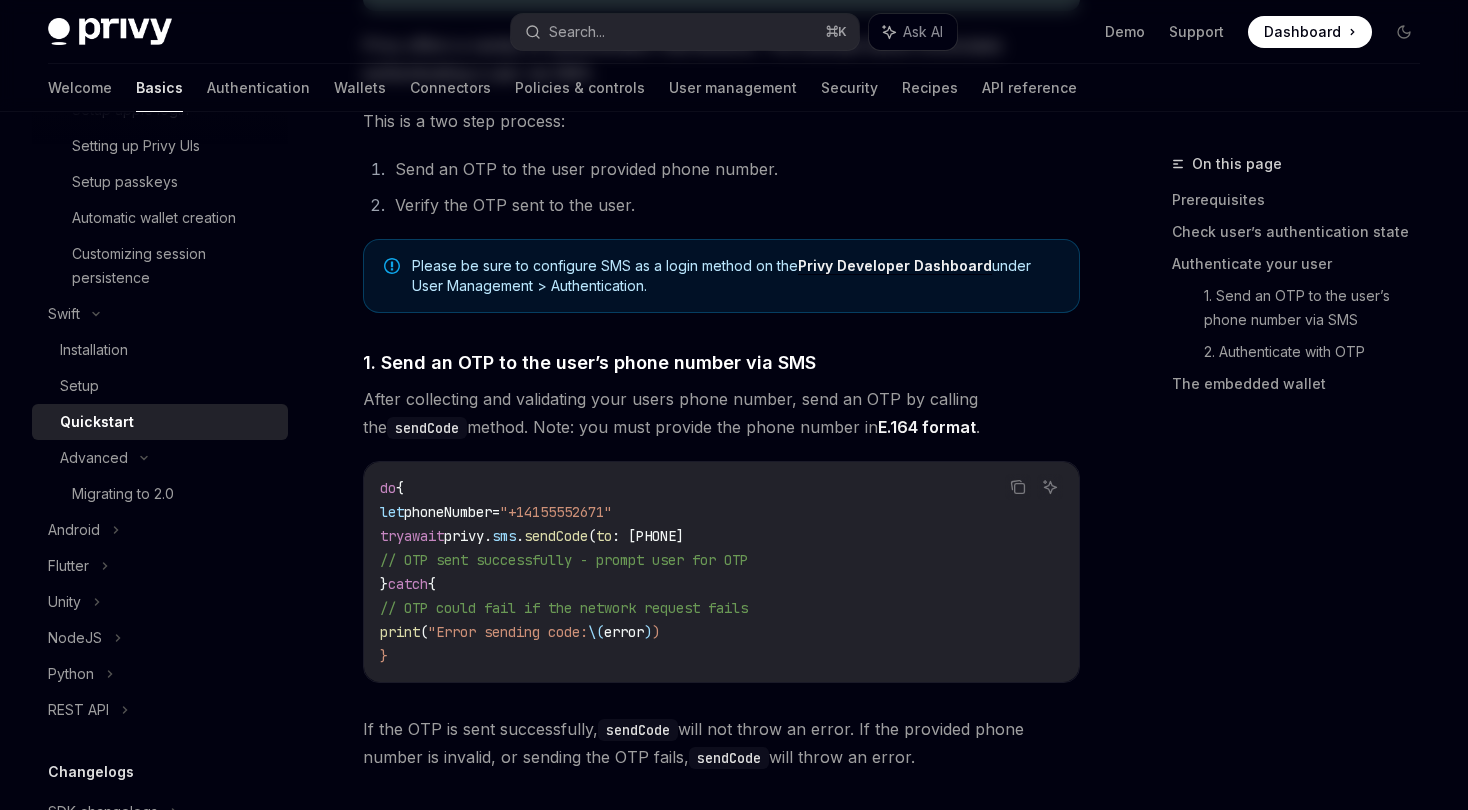 scroll, scrollTop: 0, scrollLeft: 0, axis: both 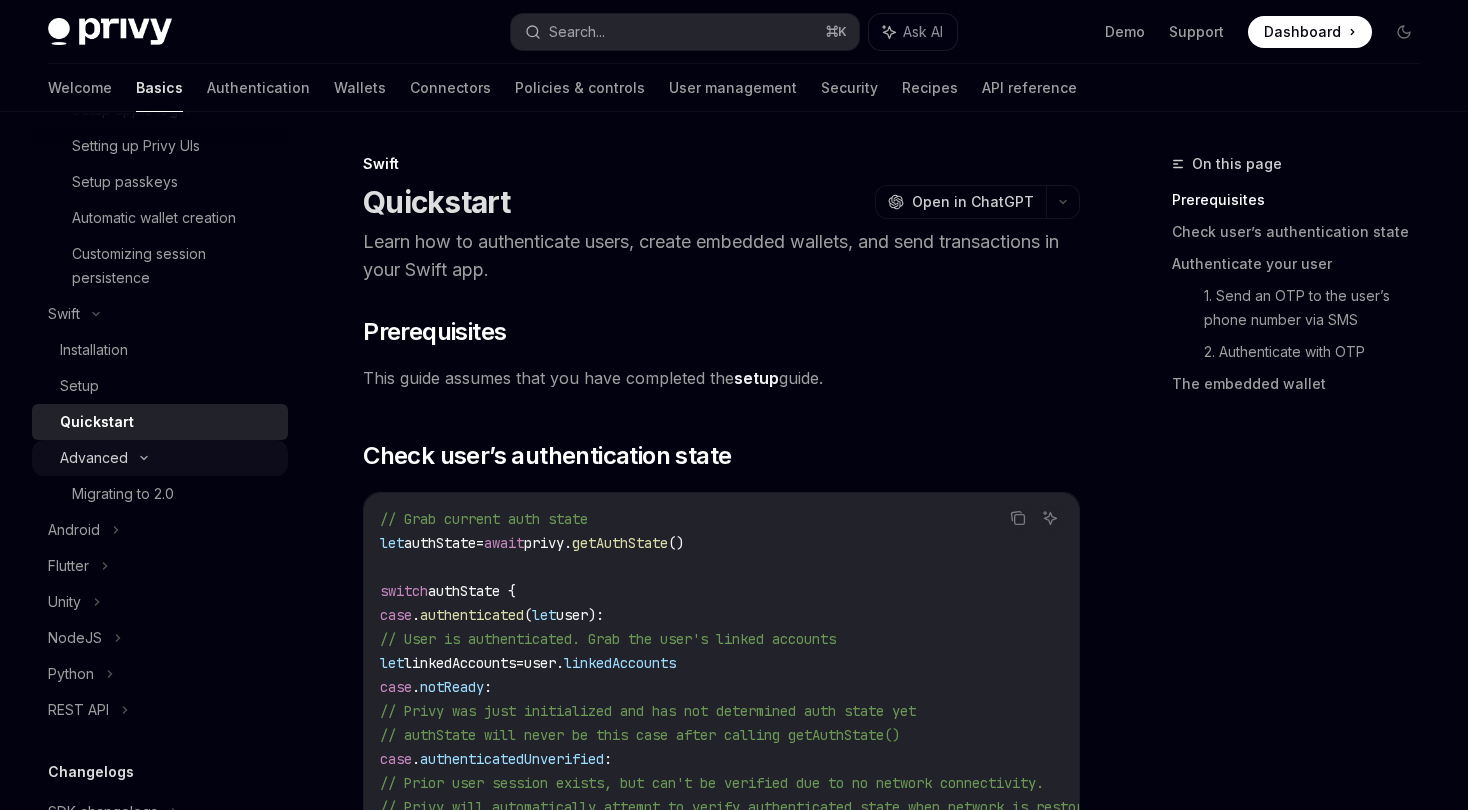 click on "Advanced" at bounding box center [160, 458] 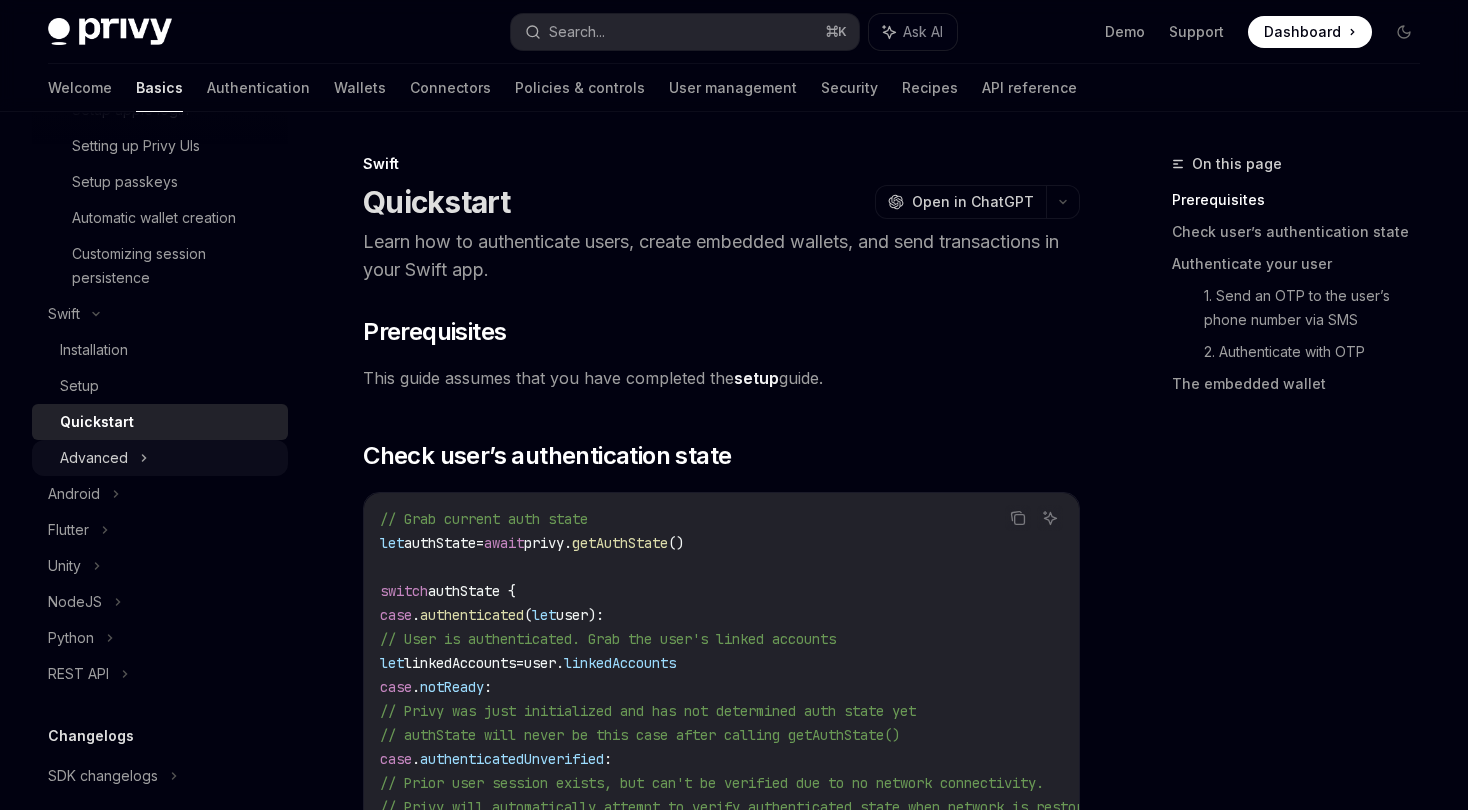 click on "Advanced" at bounding box center [160, 458] 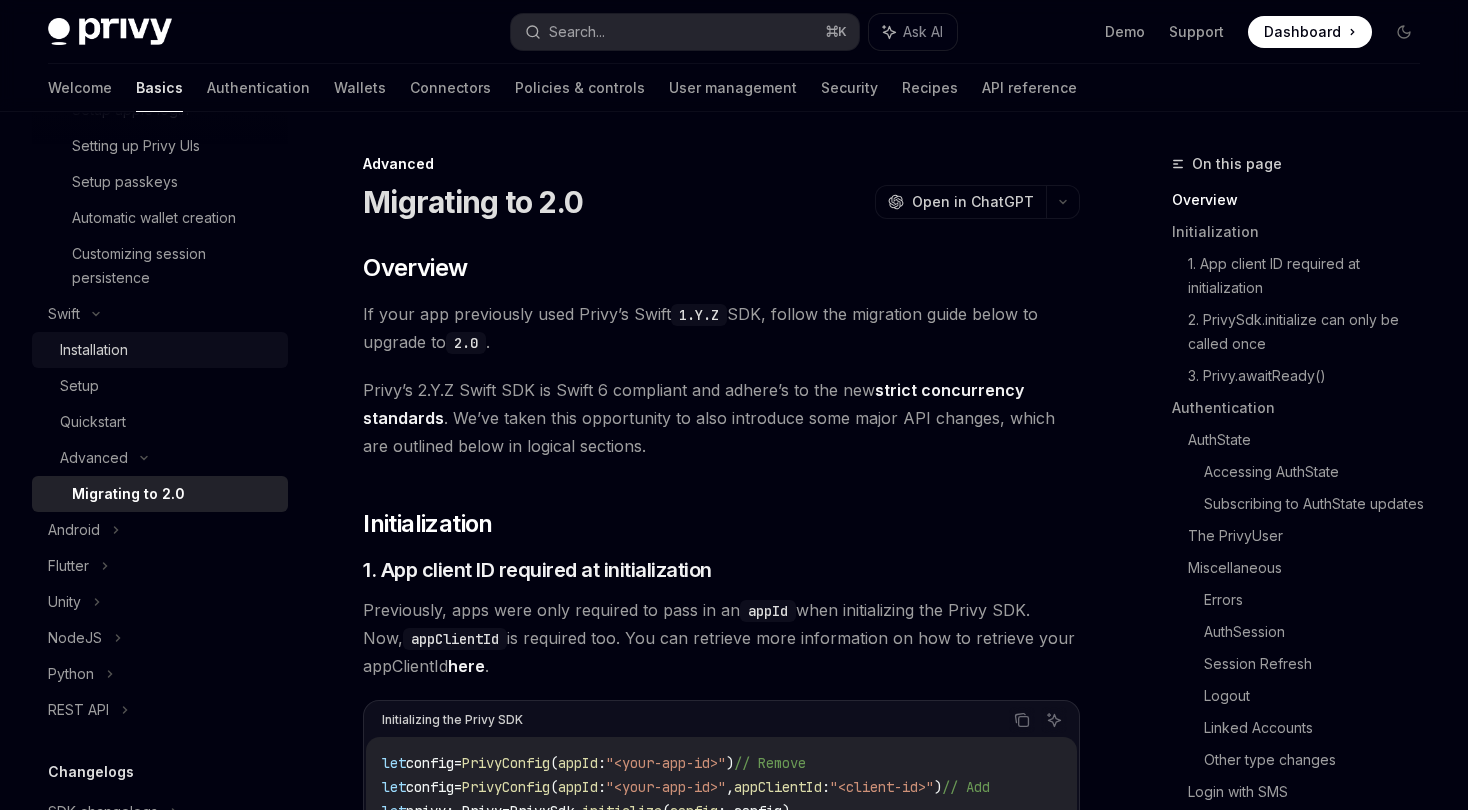 click on "Installation" at bounding box center (160, 350) 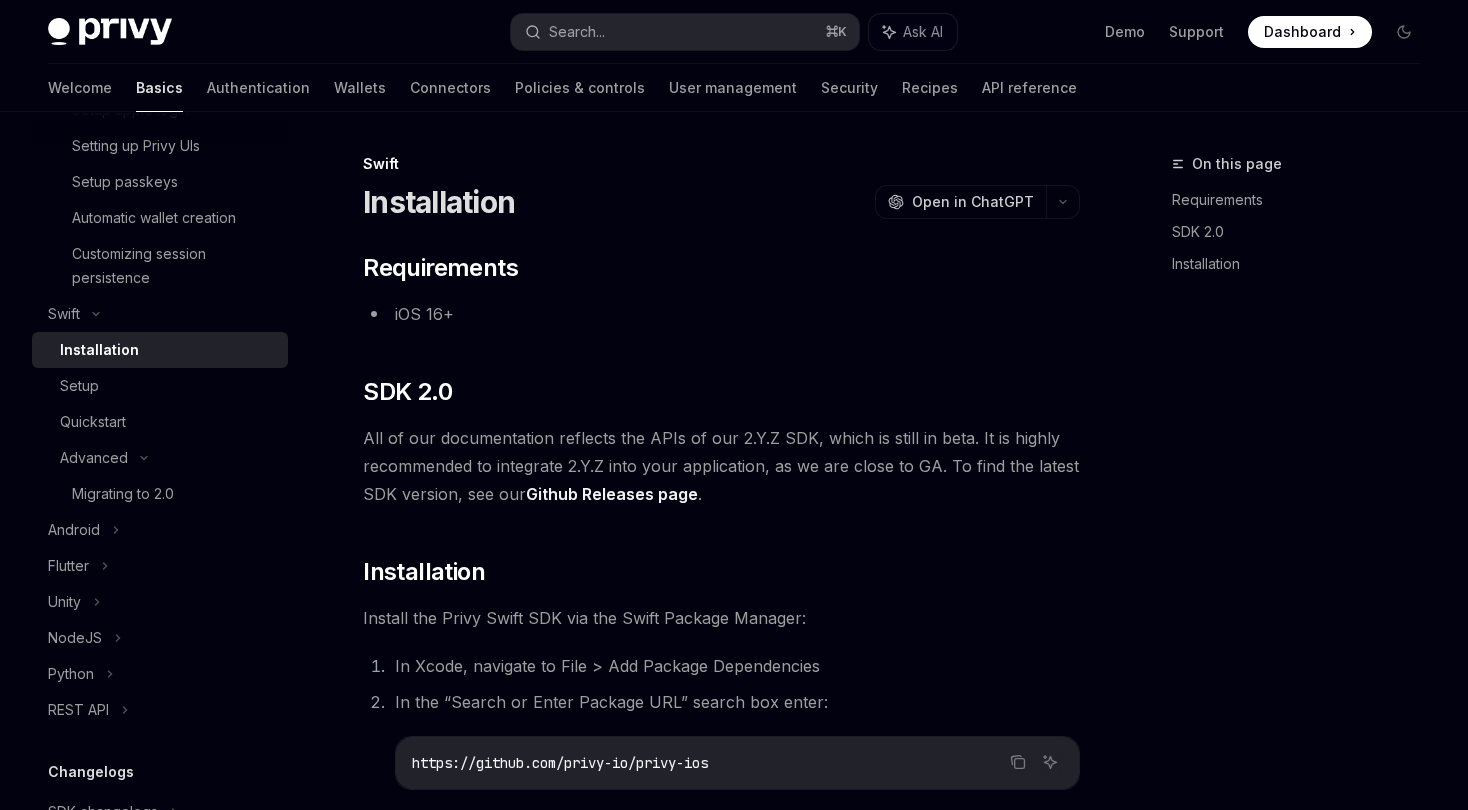 type on "*" 